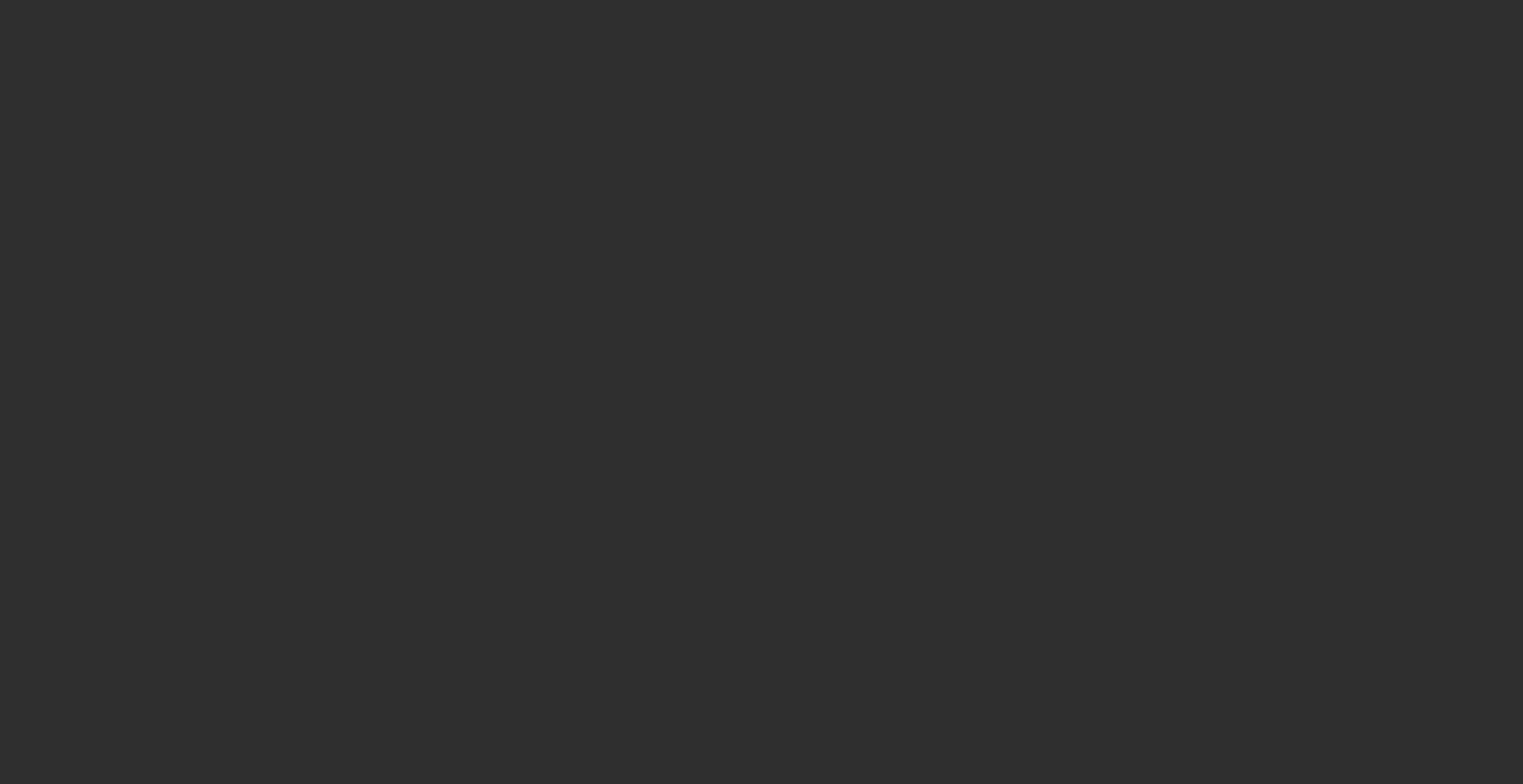 scroll, scrollTop: 0, scrollLeft: 0, axis: both 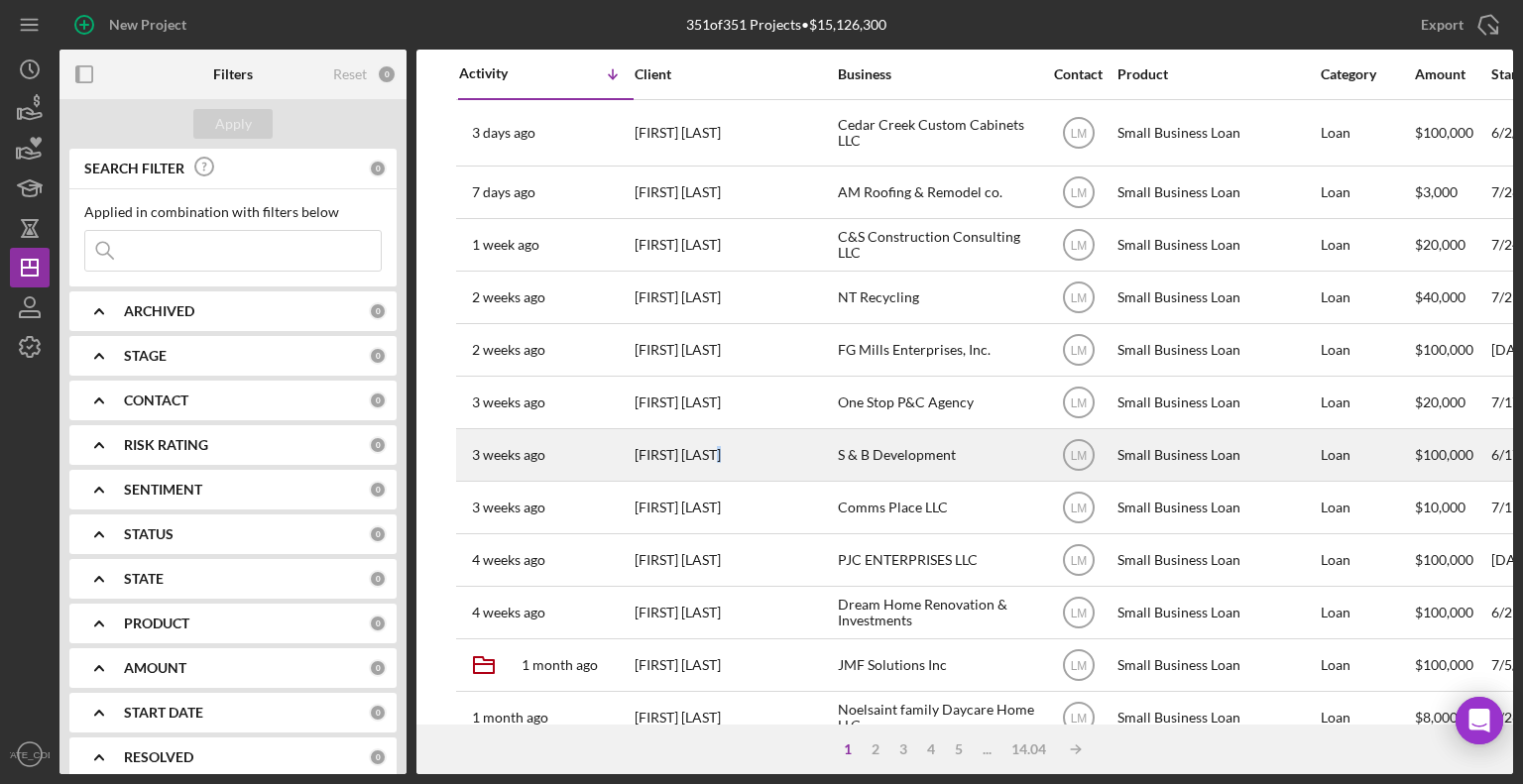 click on "[FIRST] [LAST]" at bounding box center (734, 455) 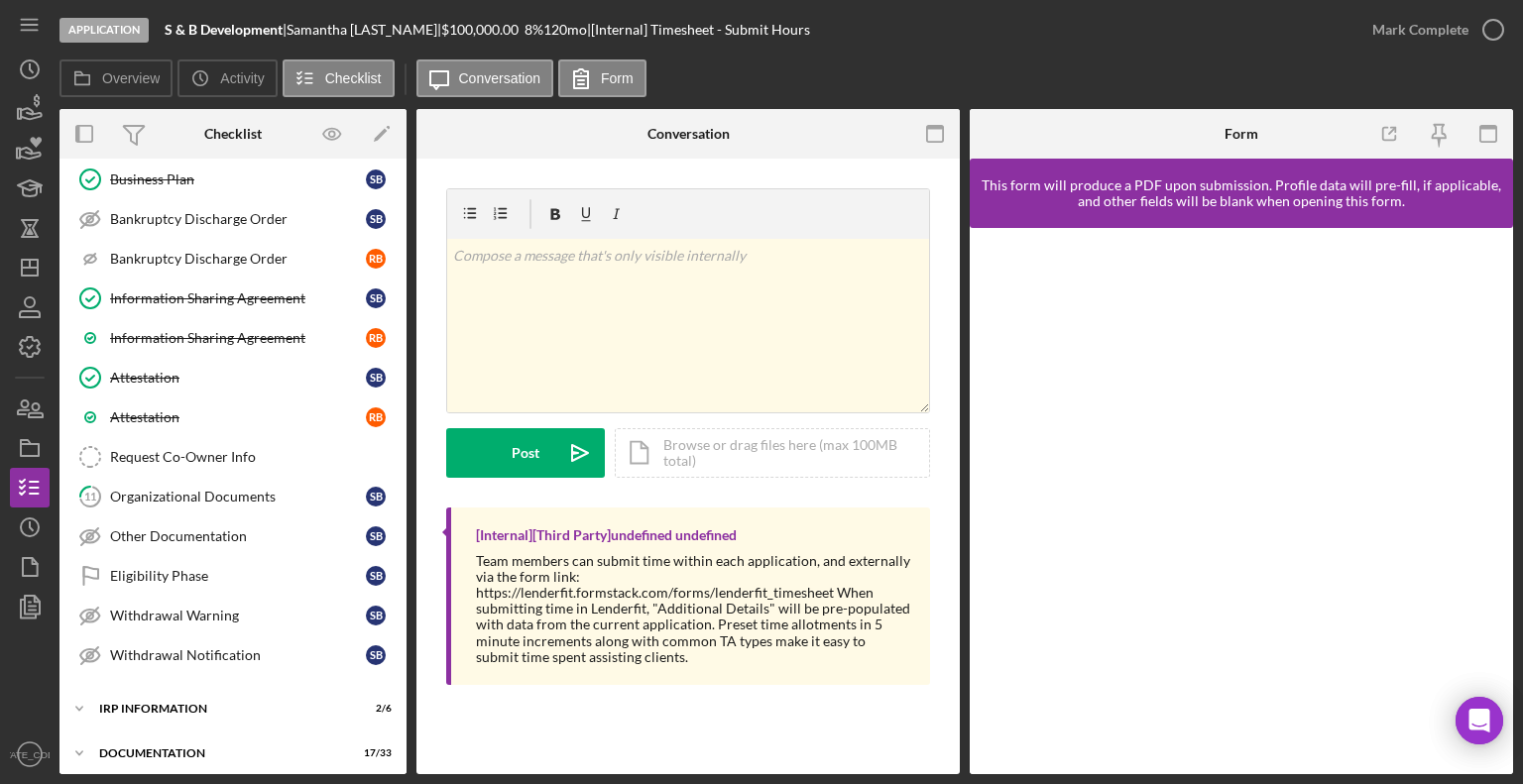 scroll, scrollTop: 547, scrollLeft: 0, axis: vertical 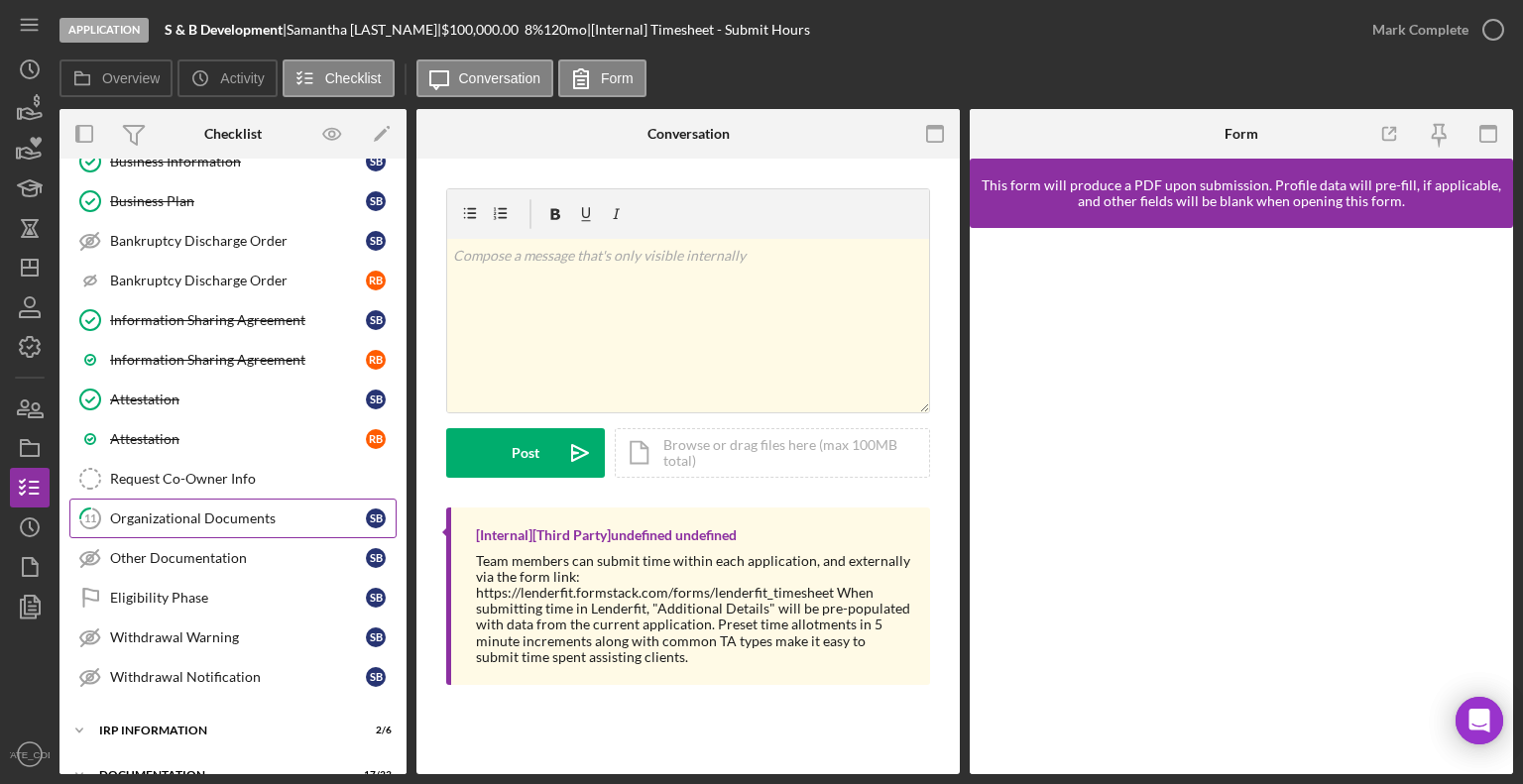 click on "11 Organizational Documents S B" at bounding box center (233, 518) 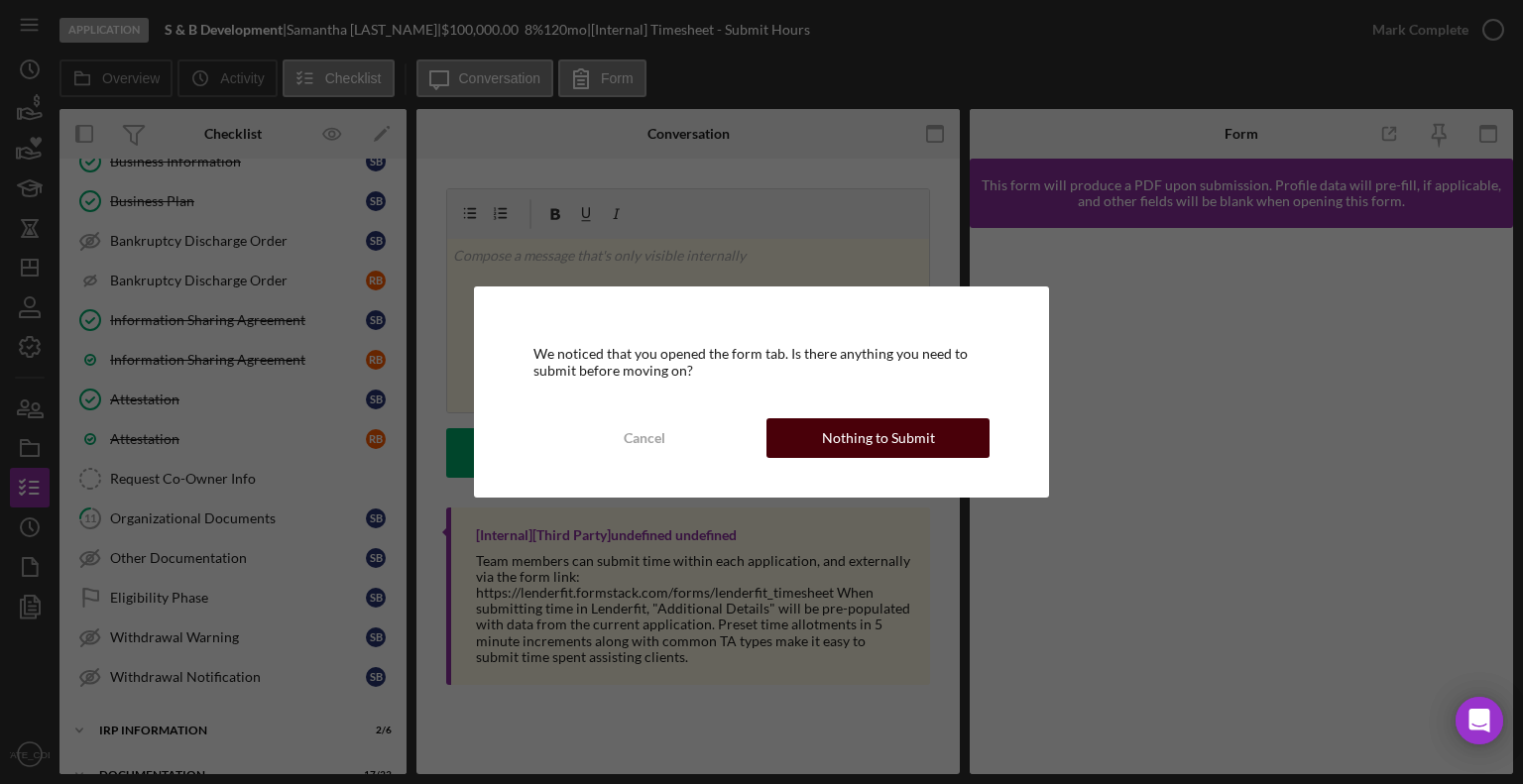 click on "Nothing to Submit" at bounding box center [879, 438] 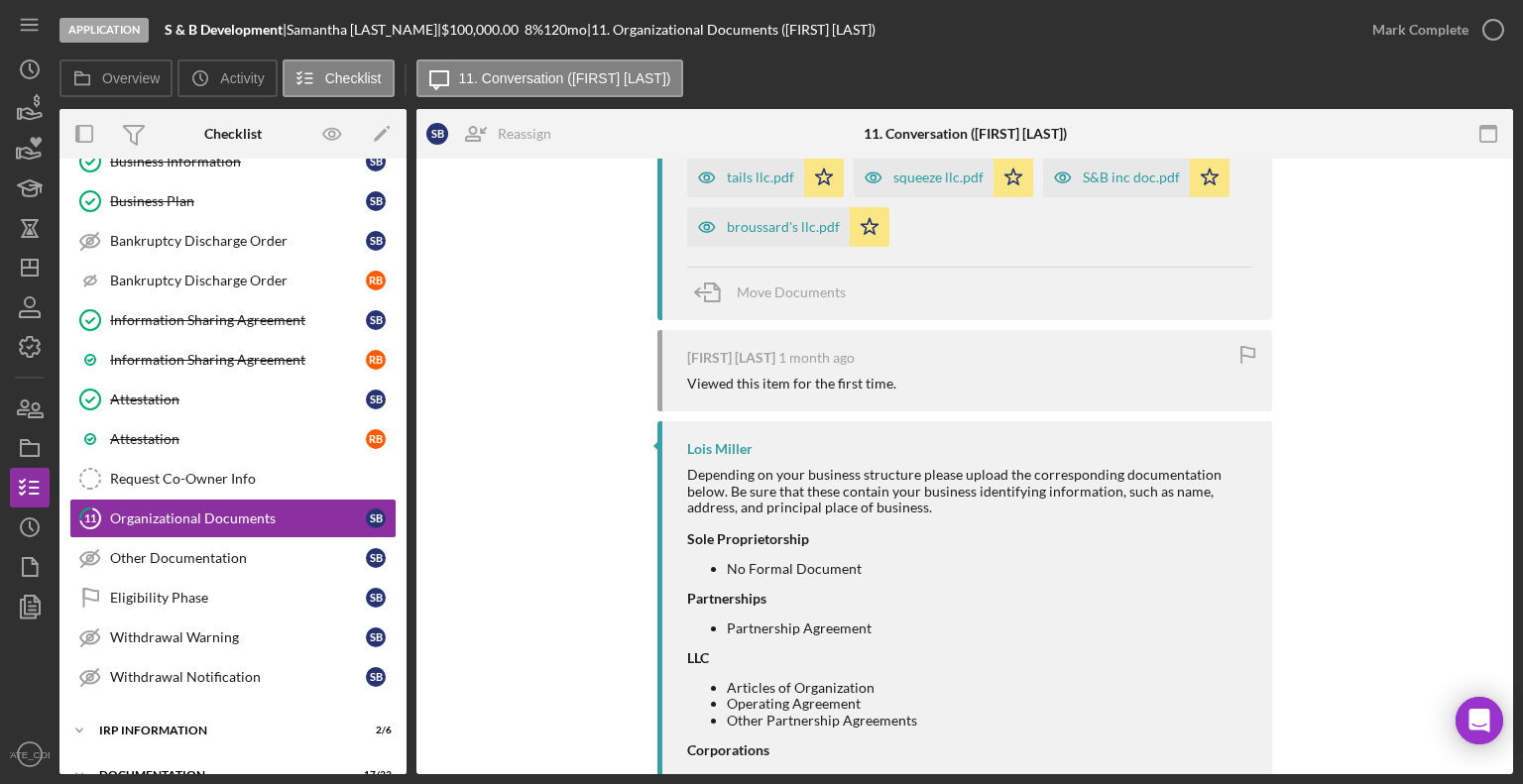 scroll, scrollTop: 551, scrollLeft: 0, axis: vertical 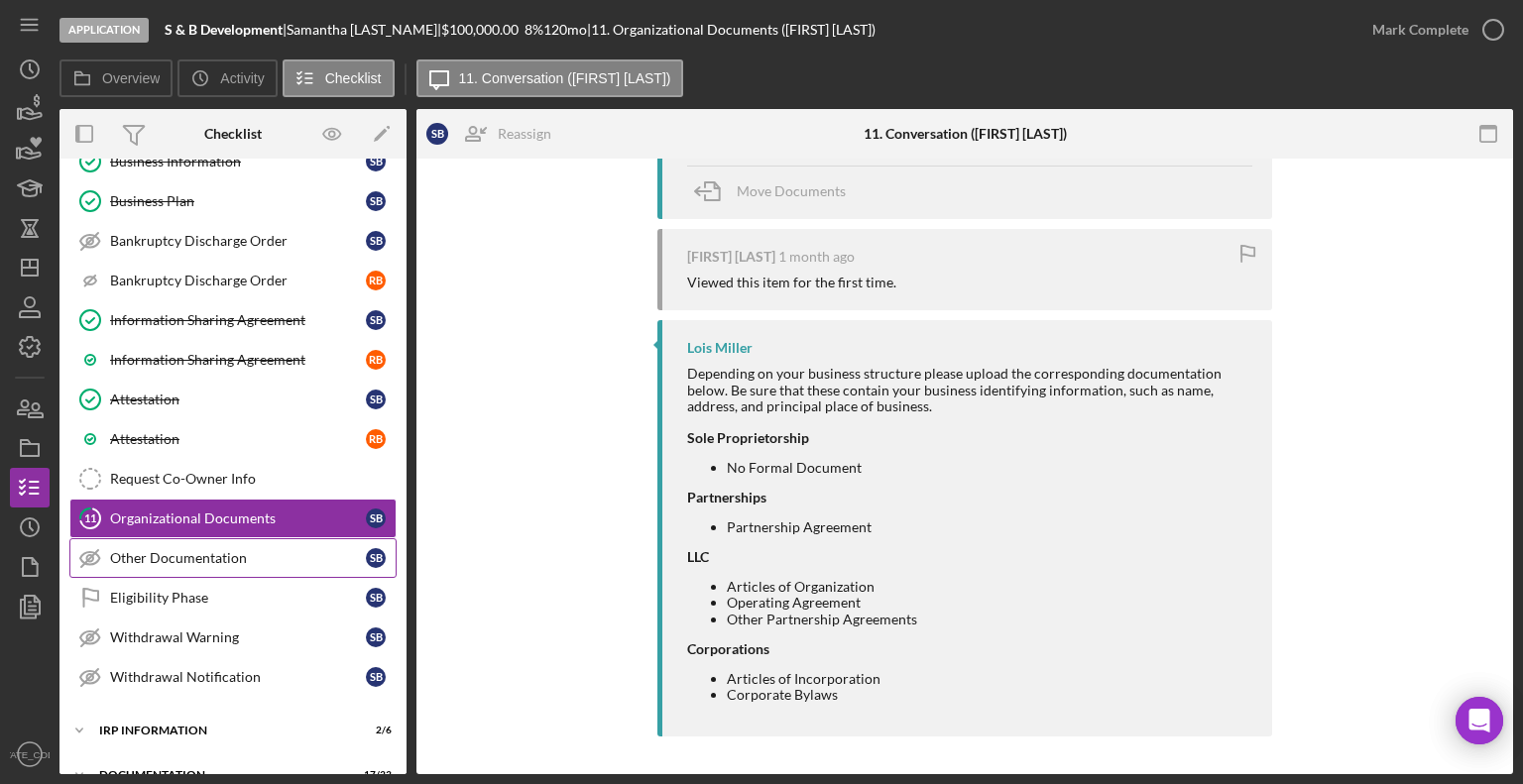click on "Other Documentation Other Documentation S B" at bounding box center [233, 558] 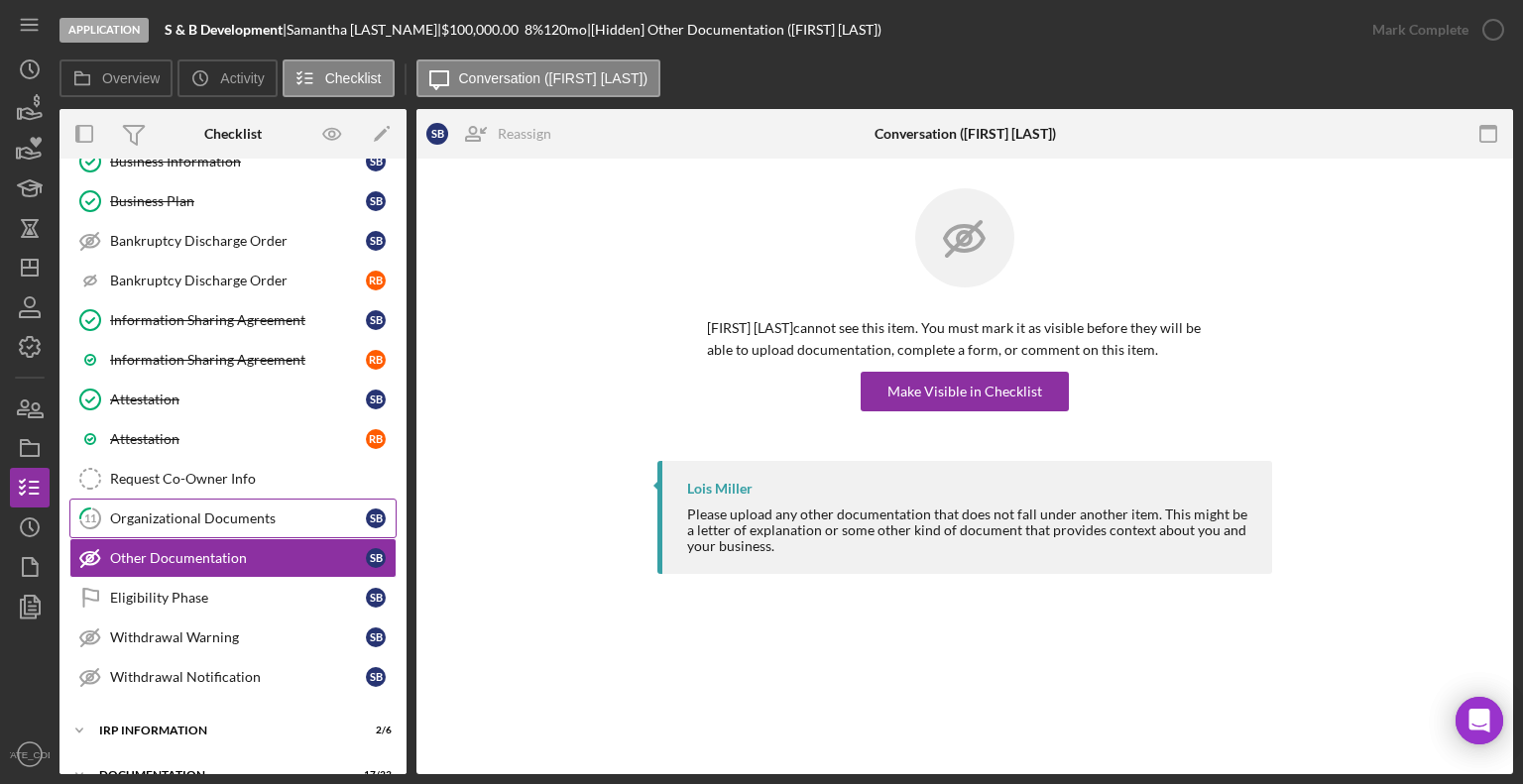 click on "11 Organizational Documents S B" at bounding box center (233, 518) 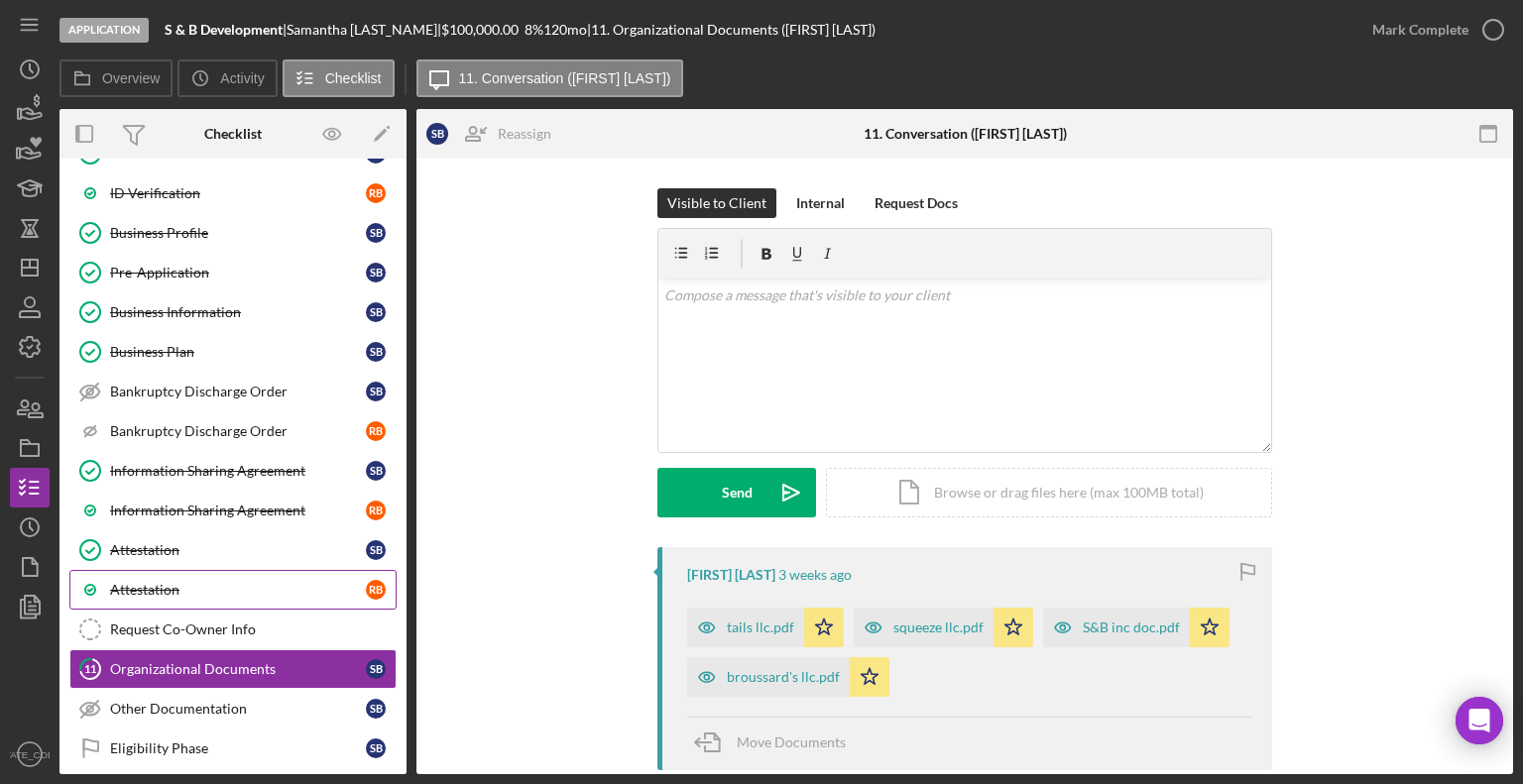 scroll, scrollTop: 496, scrollLeft: 0, axis: vertical 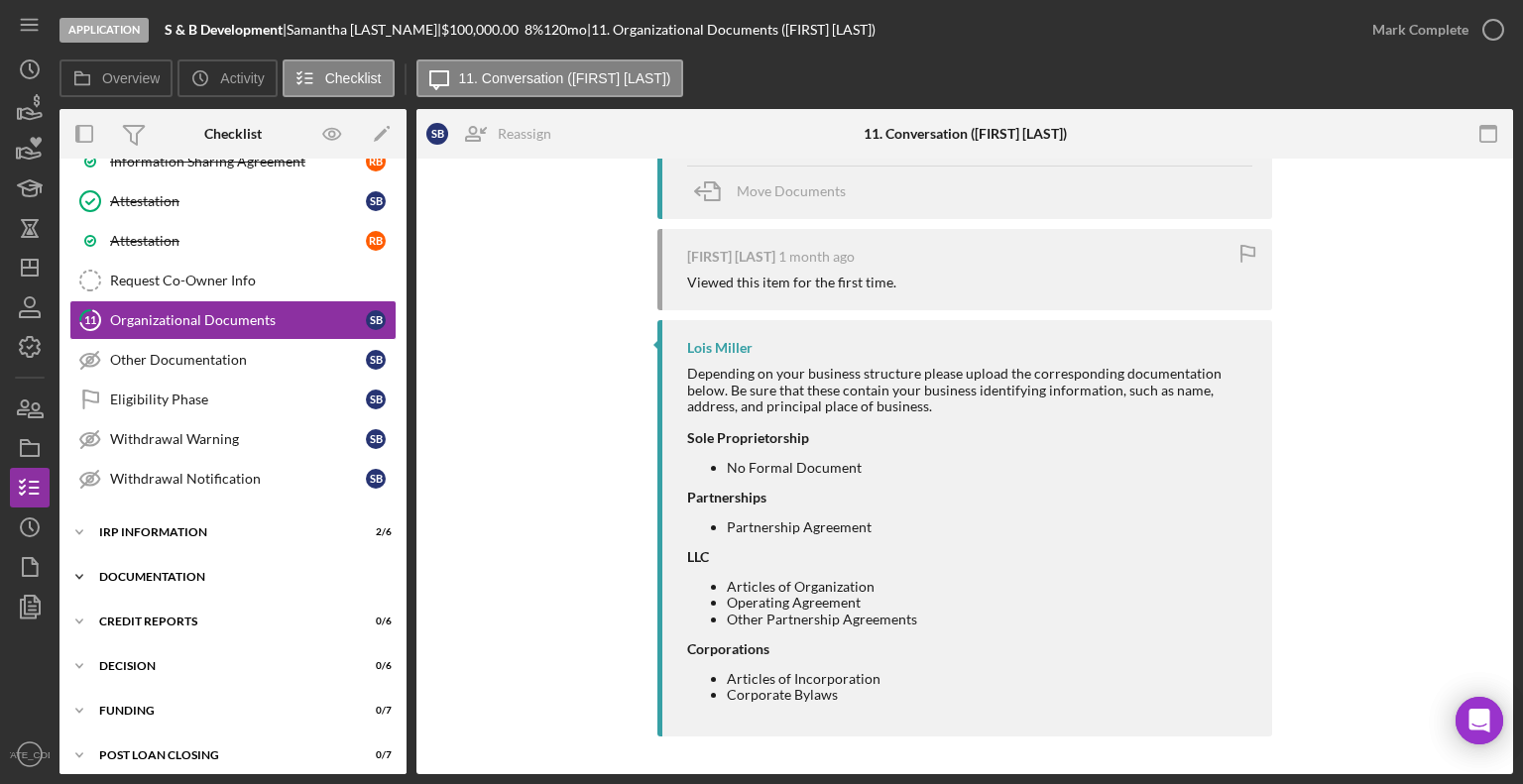 click on "Documentation" at bounding box center (240, 577) 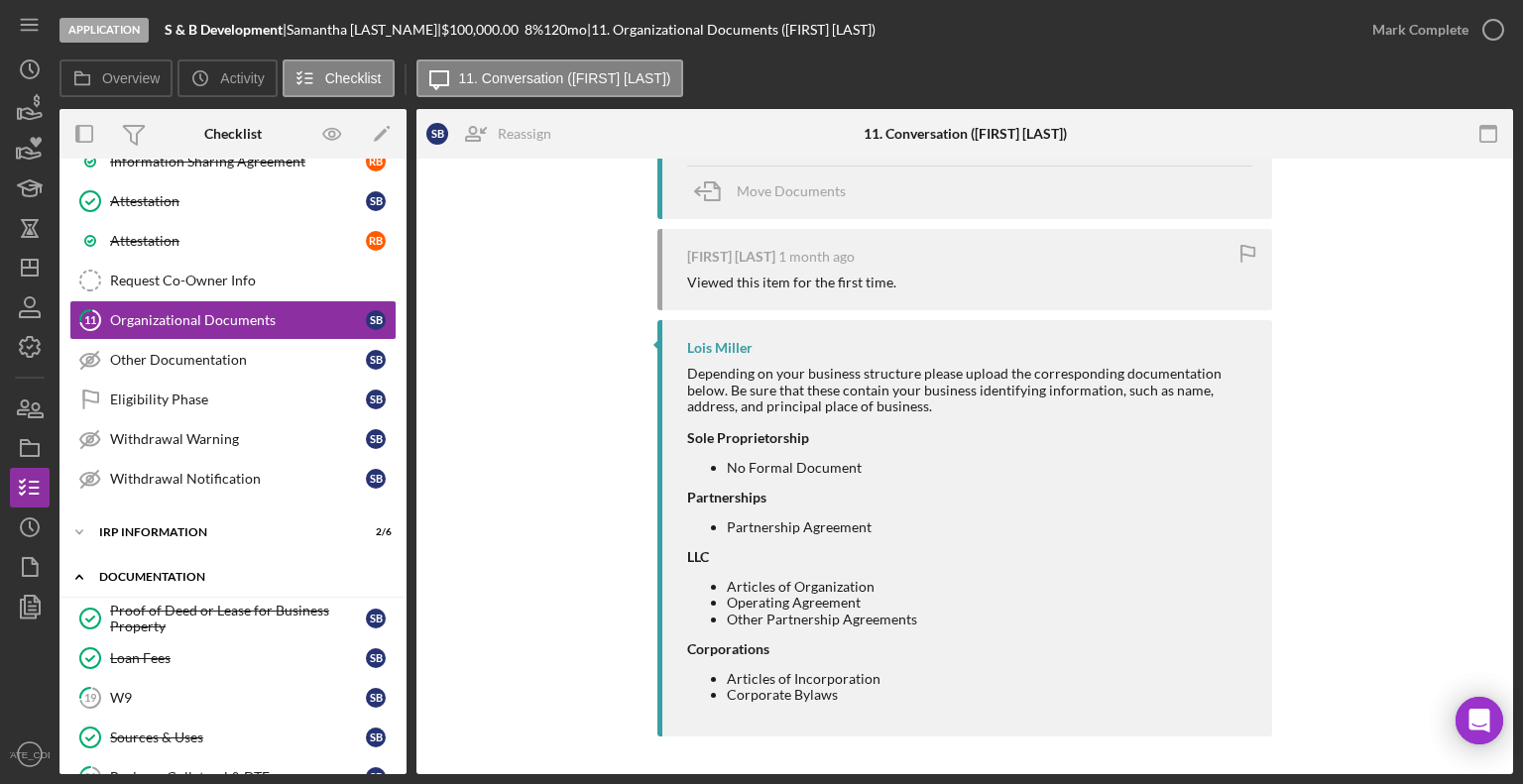 click on "Documentation" at bounding box center (240, 577) 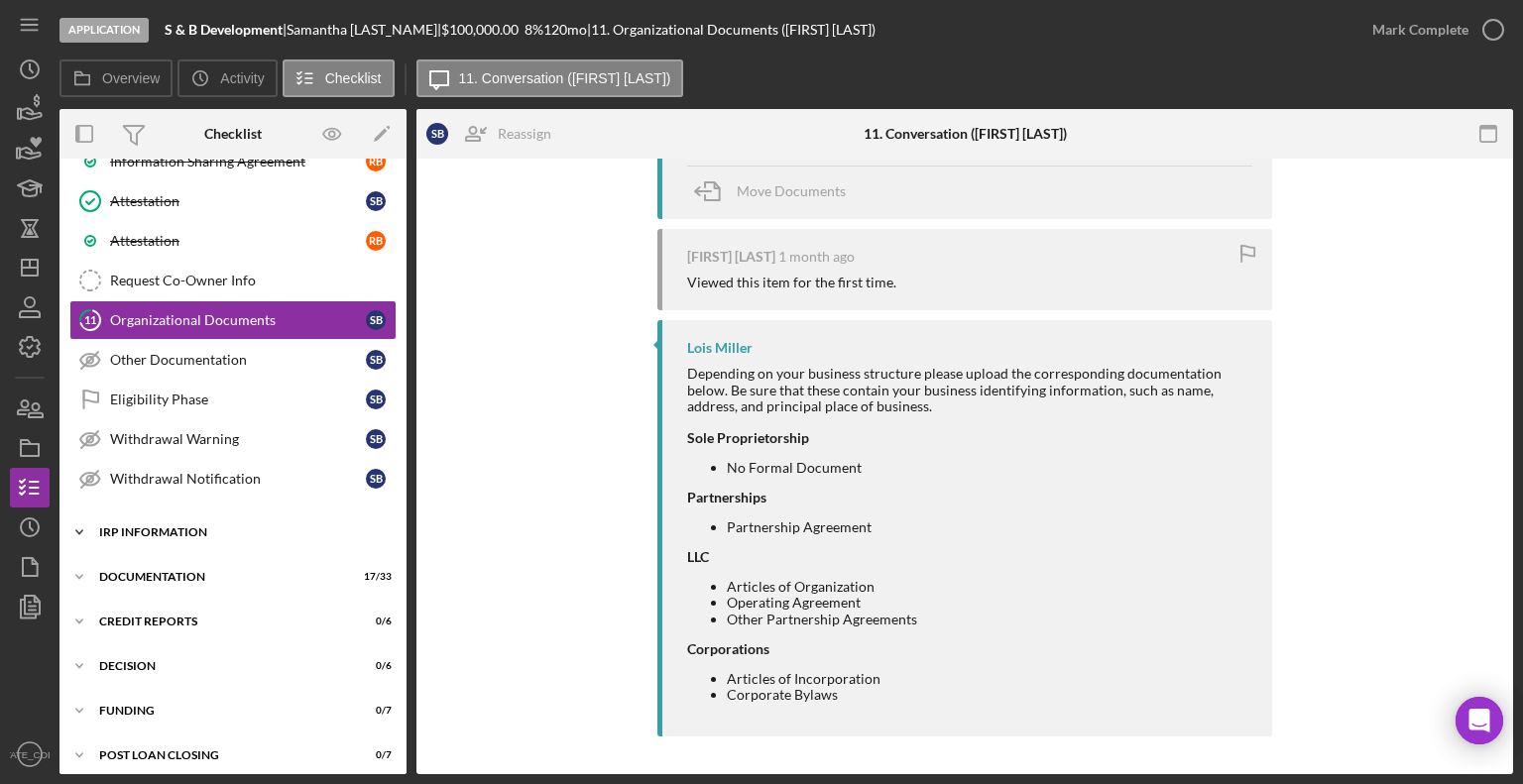 click on "Icon/Expander IRP Information 2 / 6" at bounding box center (233, 532) 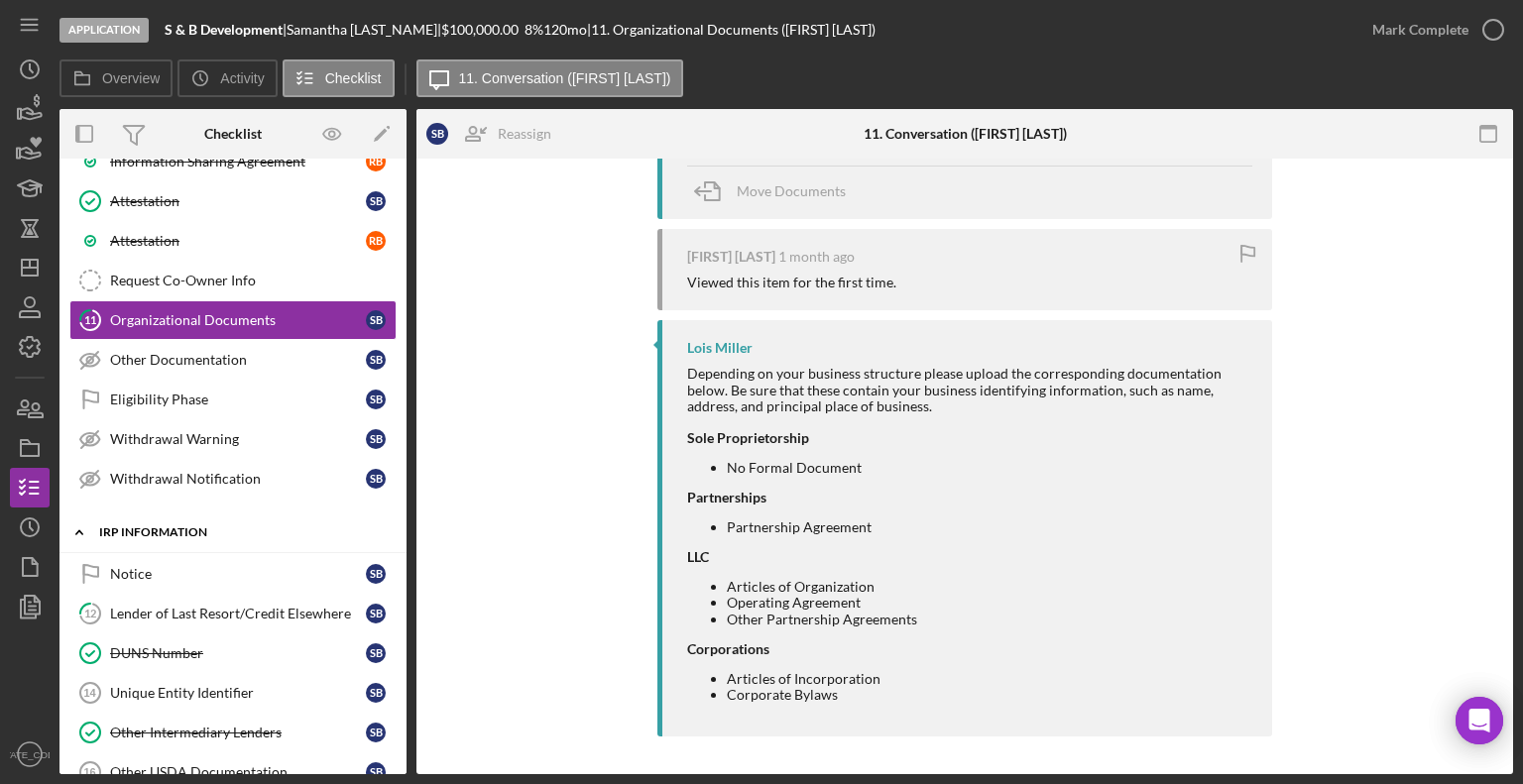 click on "Icon/Expander IRP Information 2 / 6" at bounding box center (233, 532) 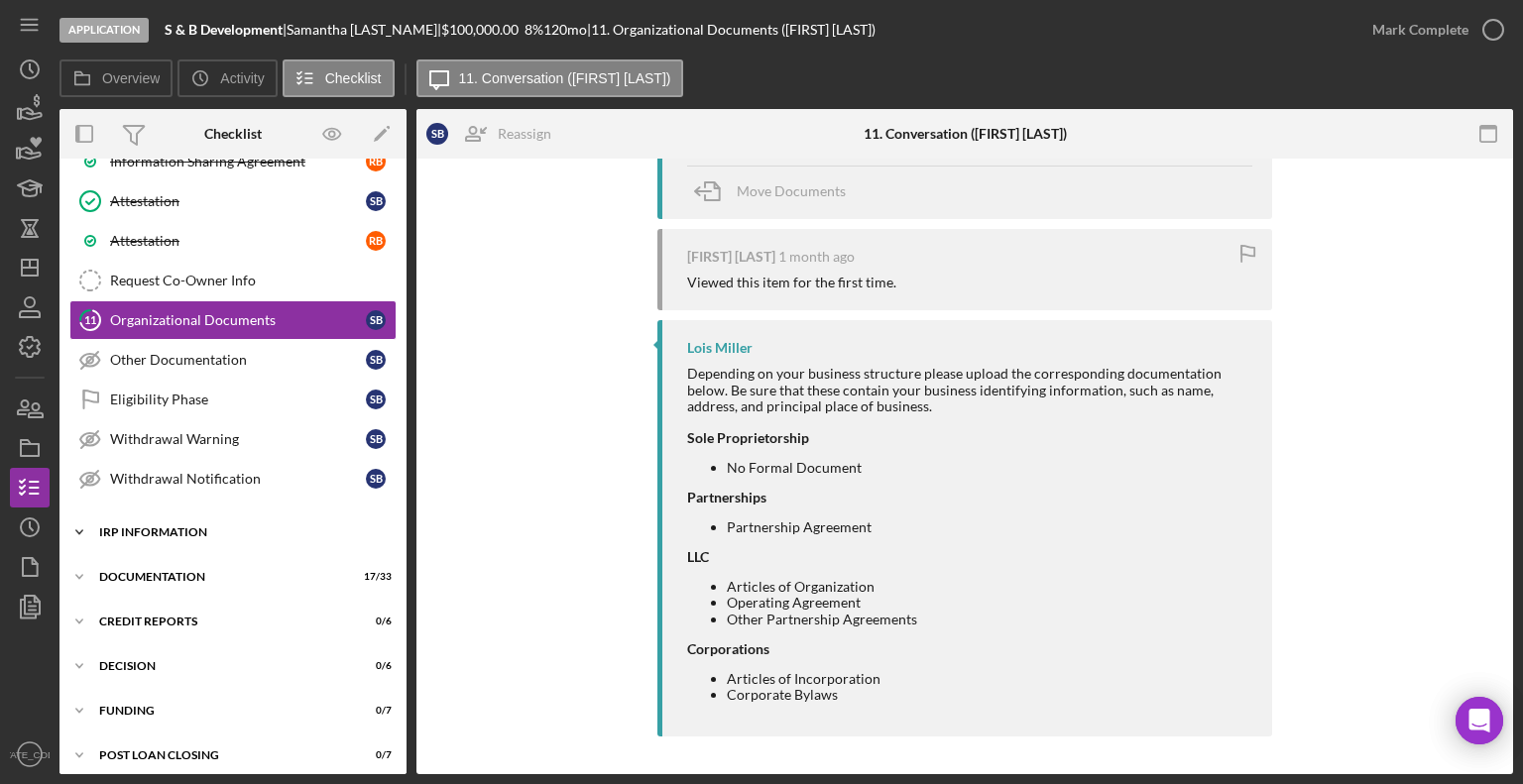 click on "Icon/Expander IRP Information 2 / 6" at bounding box center (233, 532) 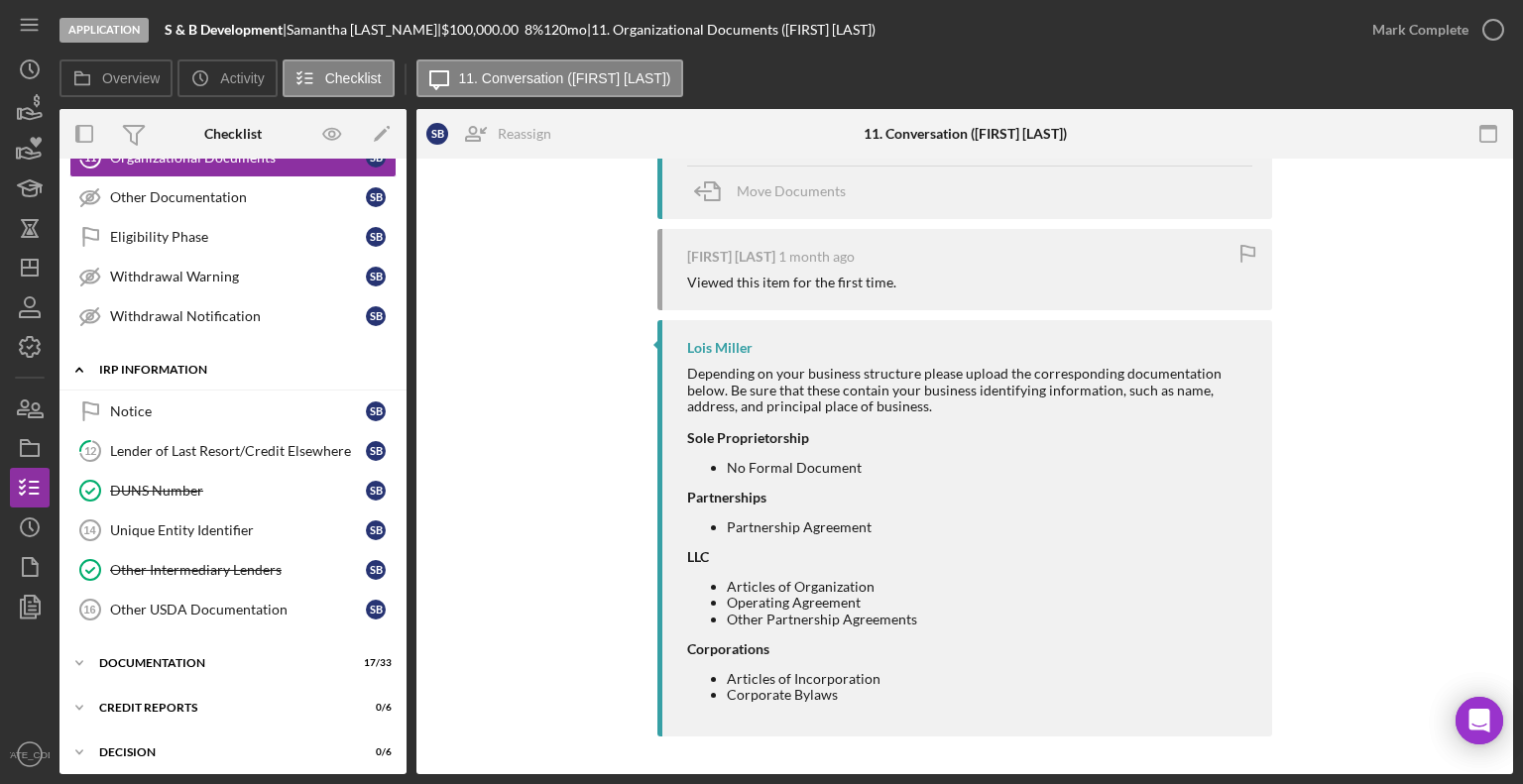 scroll, scrollTop: 944, scrollLeft: 0, axis: vertical 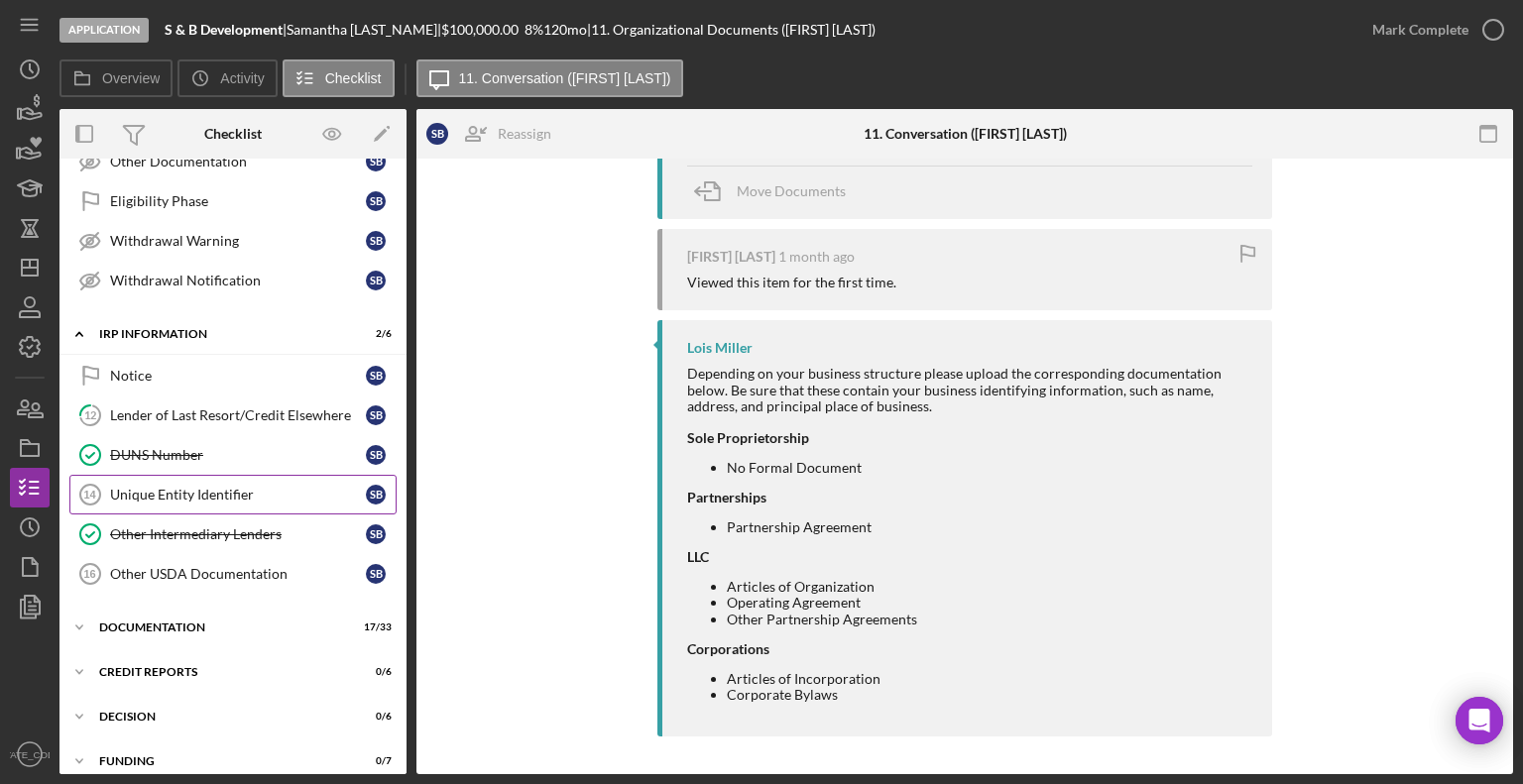 click on "Unique Entity Identifier 14 Unique Entity Identifier S B" at bounding box center [233, 495] 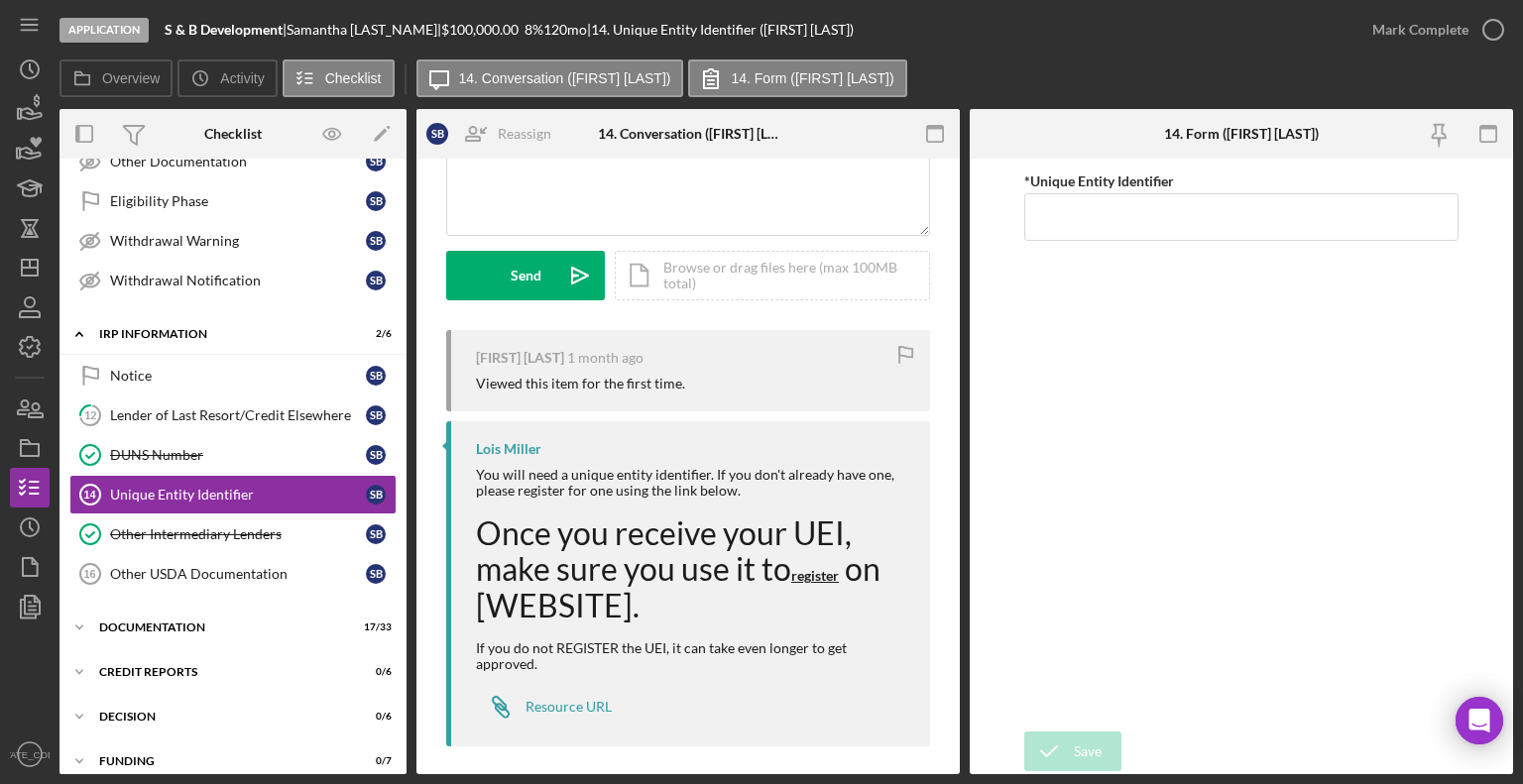 scroll, scrollTop: 228, scrollLeft: 0, axis: vertical 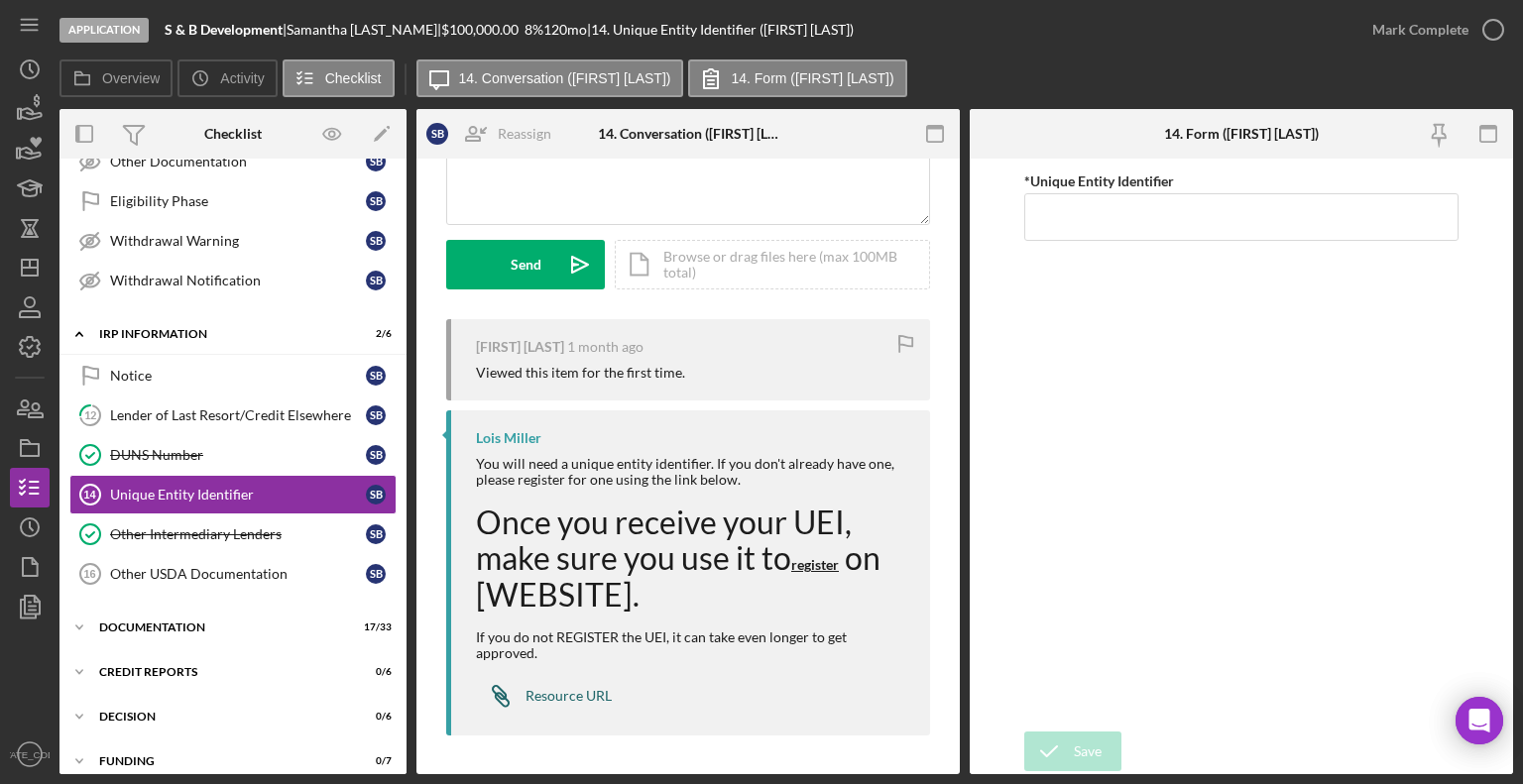click on "Resource URL" at bounding box center [568, 696] 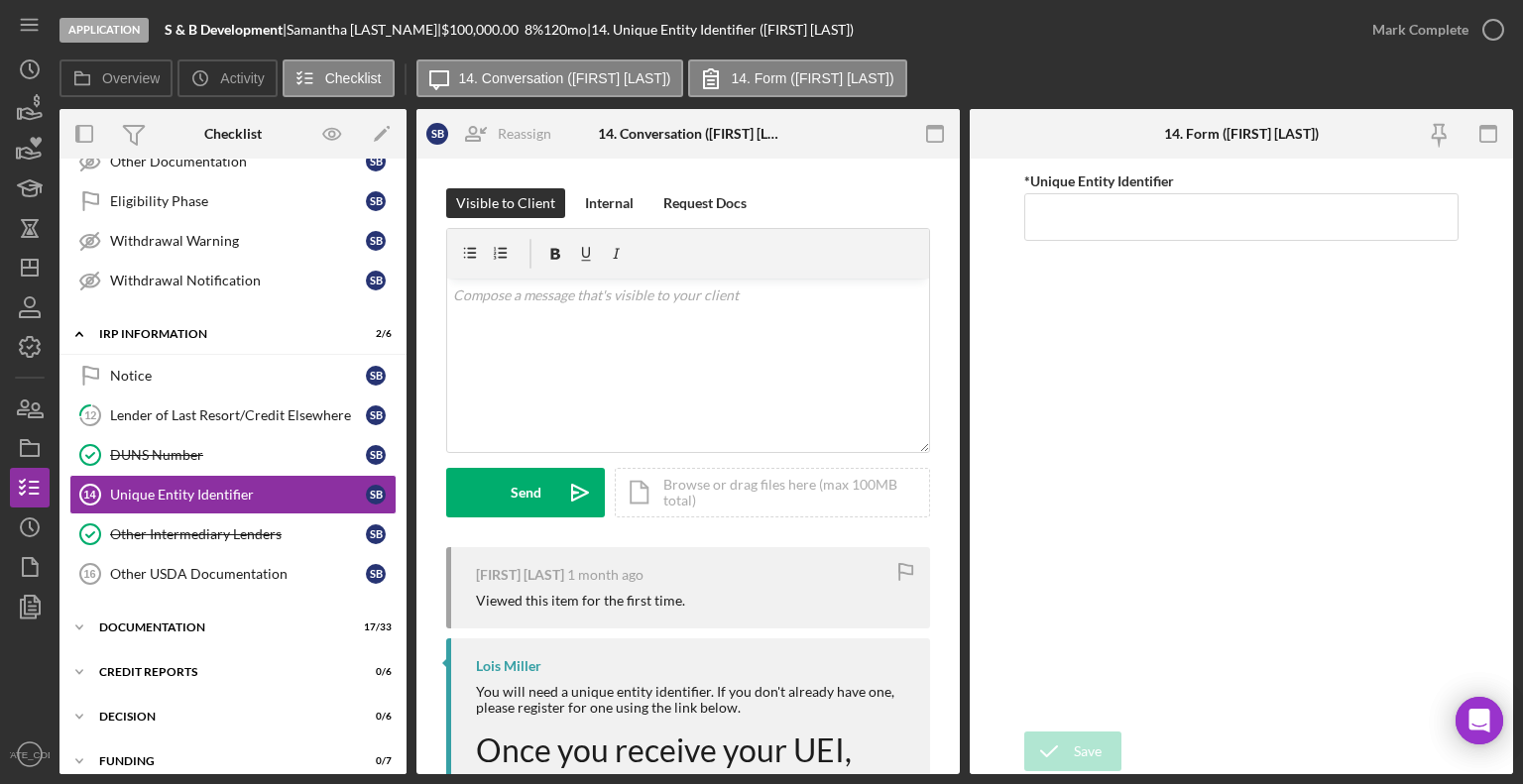 scroll, scrollTop: 0, scrollLeft: 0, axis: both 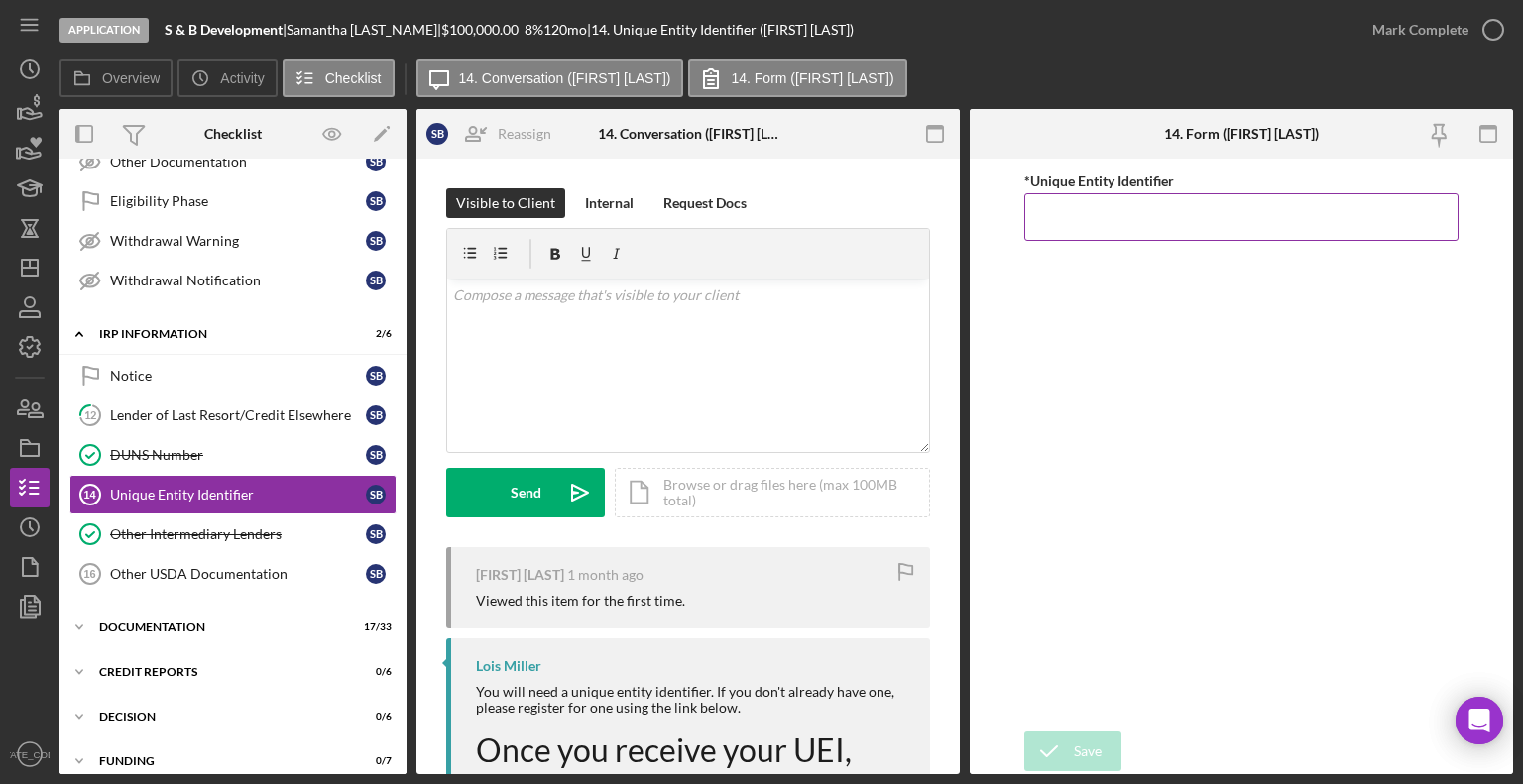 click on "*Unique Entity Identifier" at bounding box center [1241, 217] 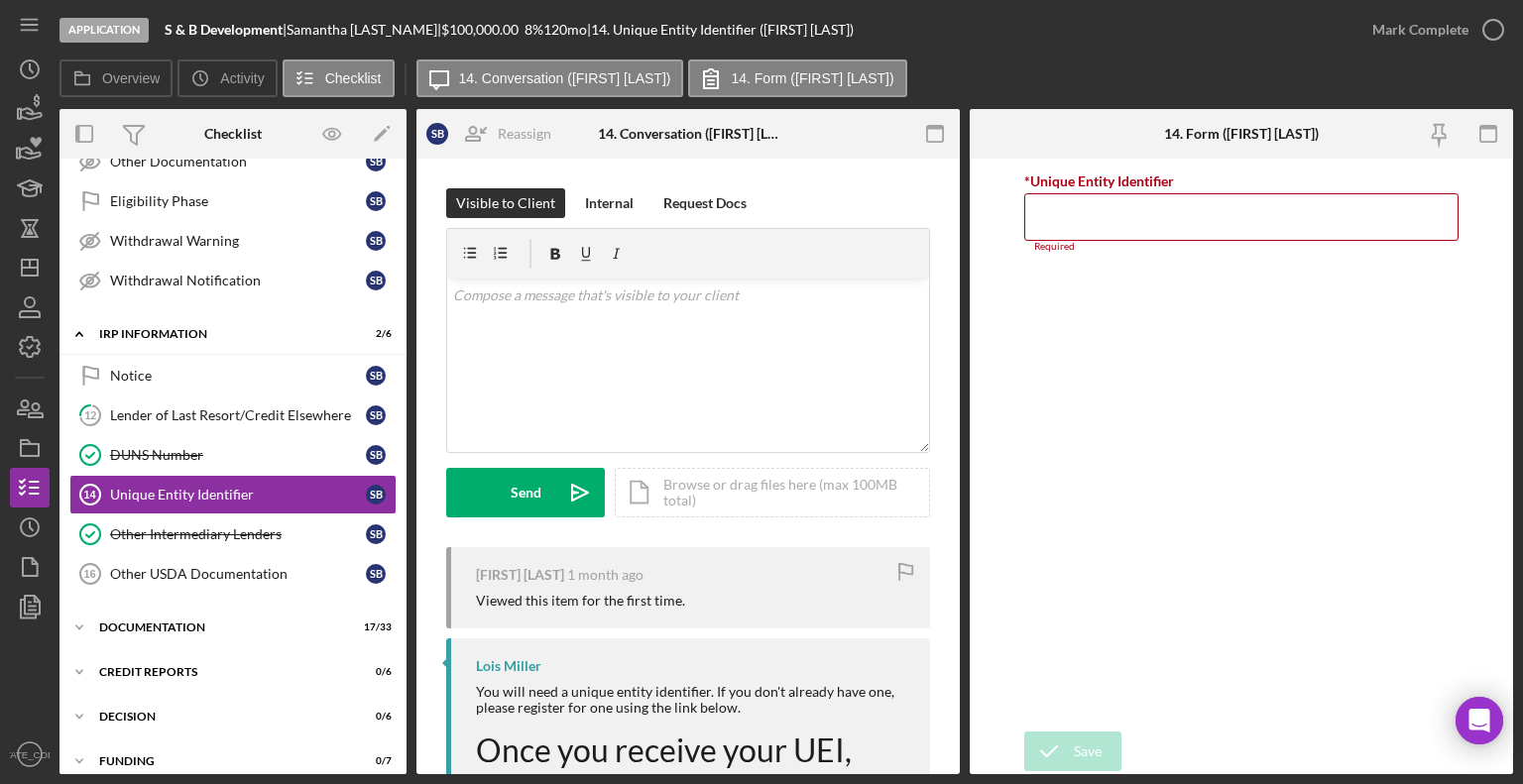paste on "JF8BYM1XK2W8" 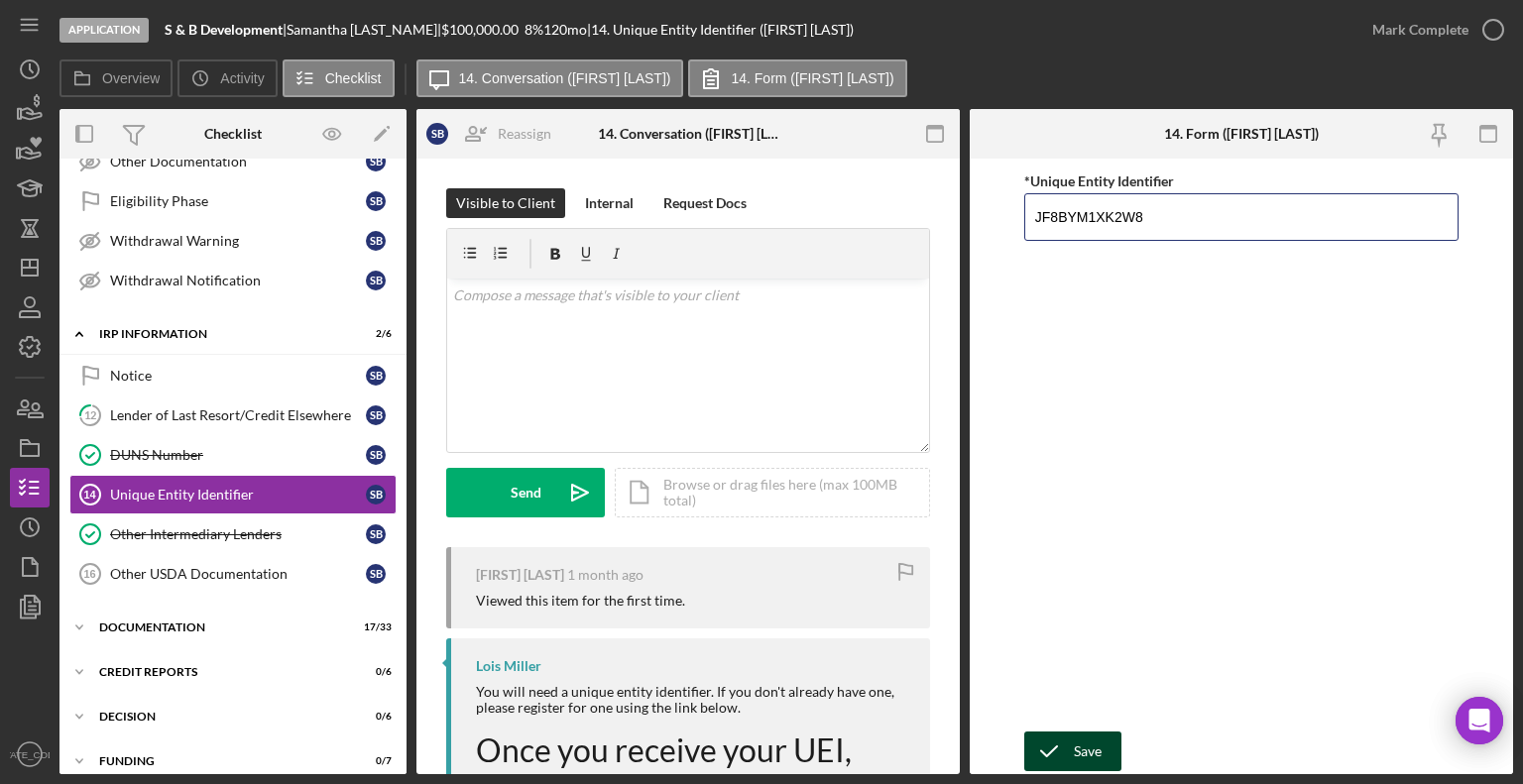 type on "JF8BYM1XK2W8" 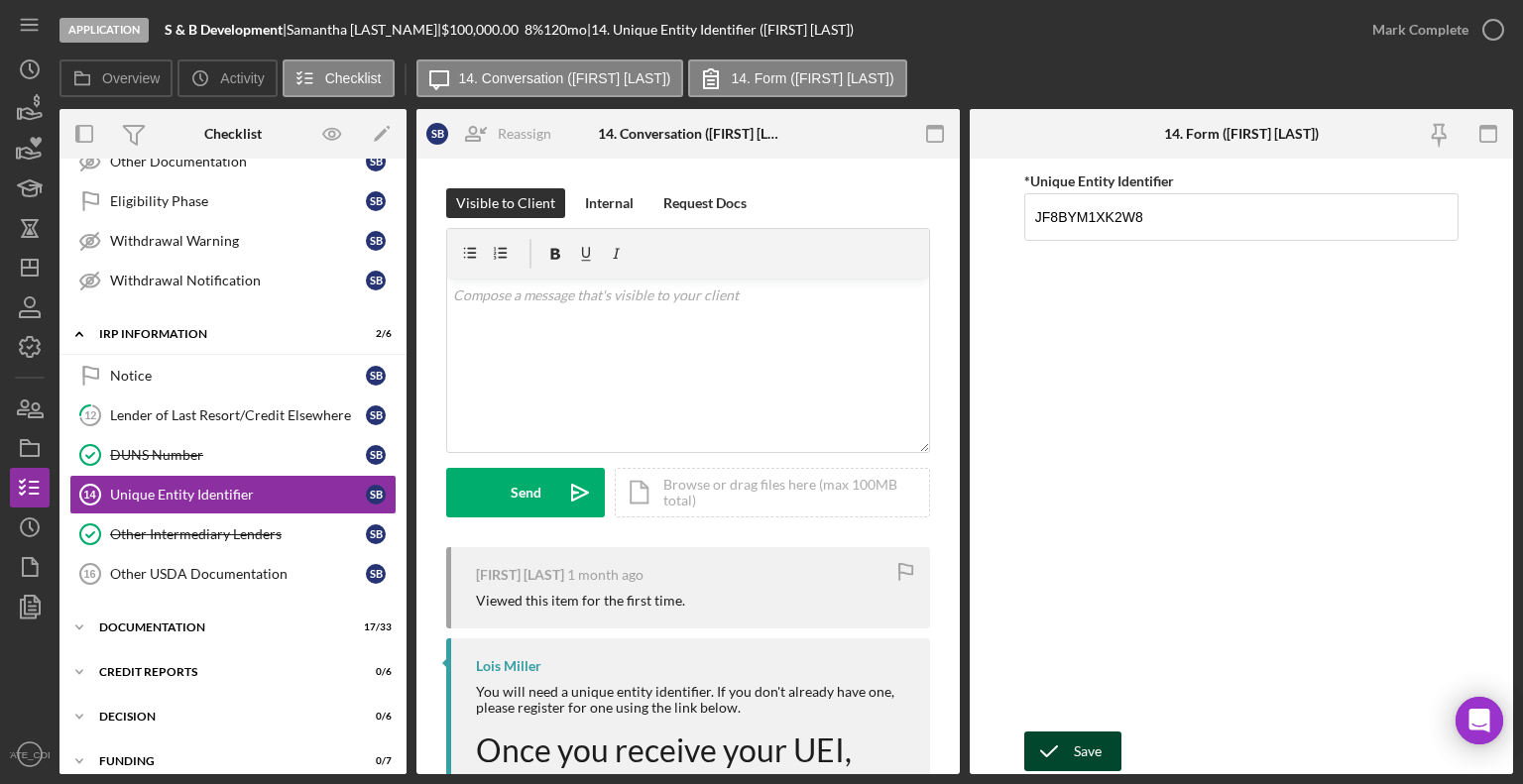 click on "Save" at bounding box center (1088, 751) 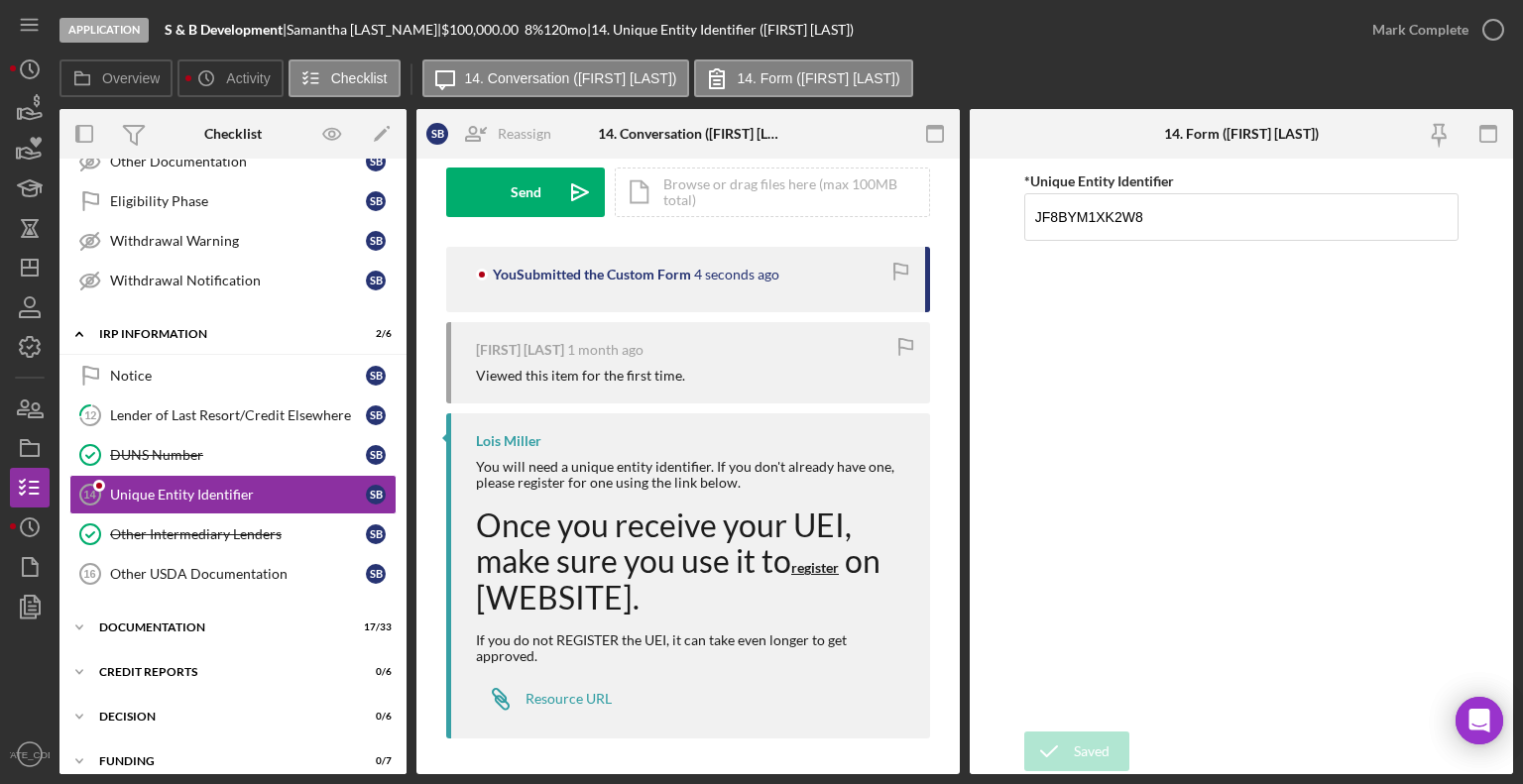 scroll, scrollTop: 303, scrollLeft: 0, axis: vertical 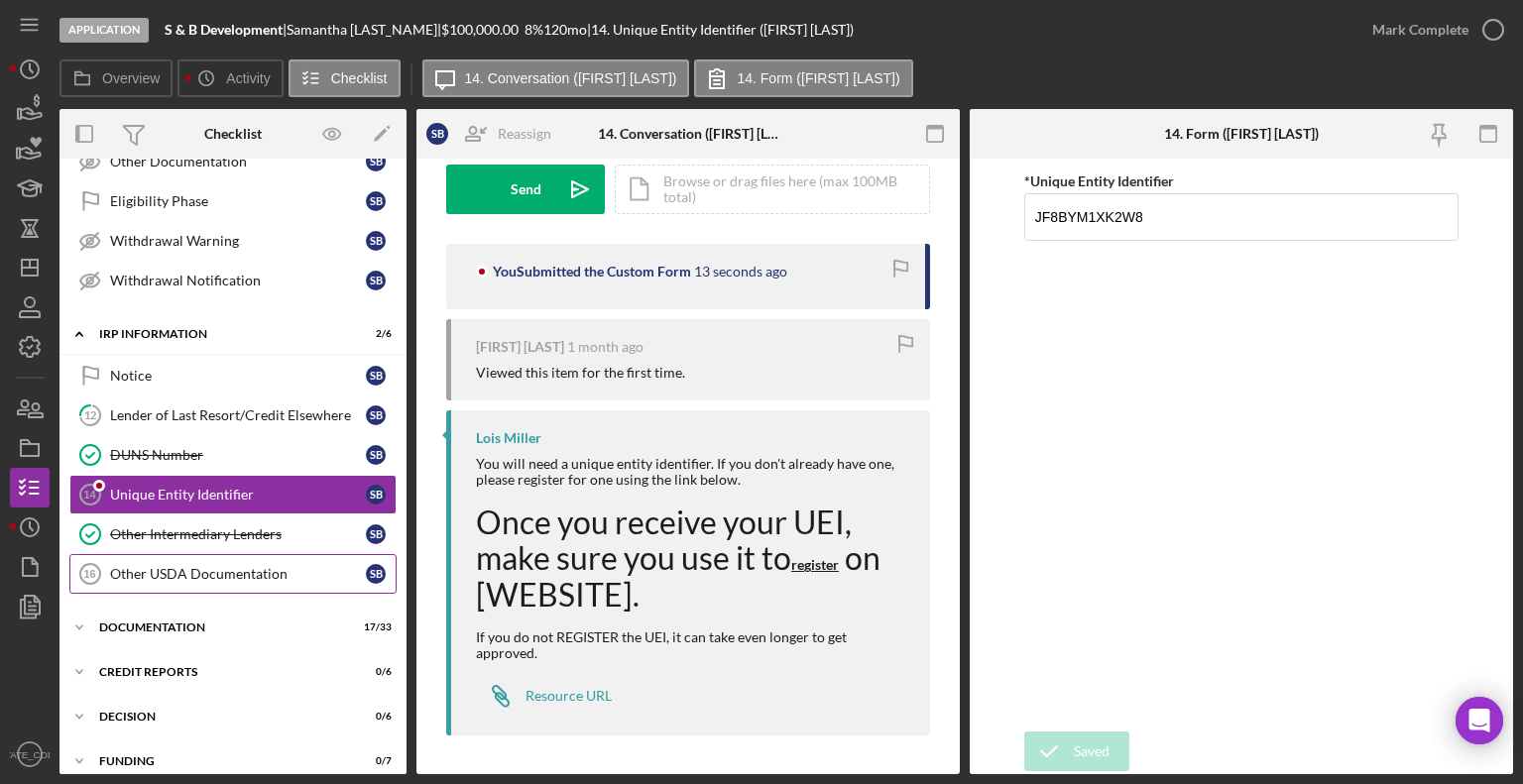 click on "Other USDA Documentation" at bounding box center (238, 574) 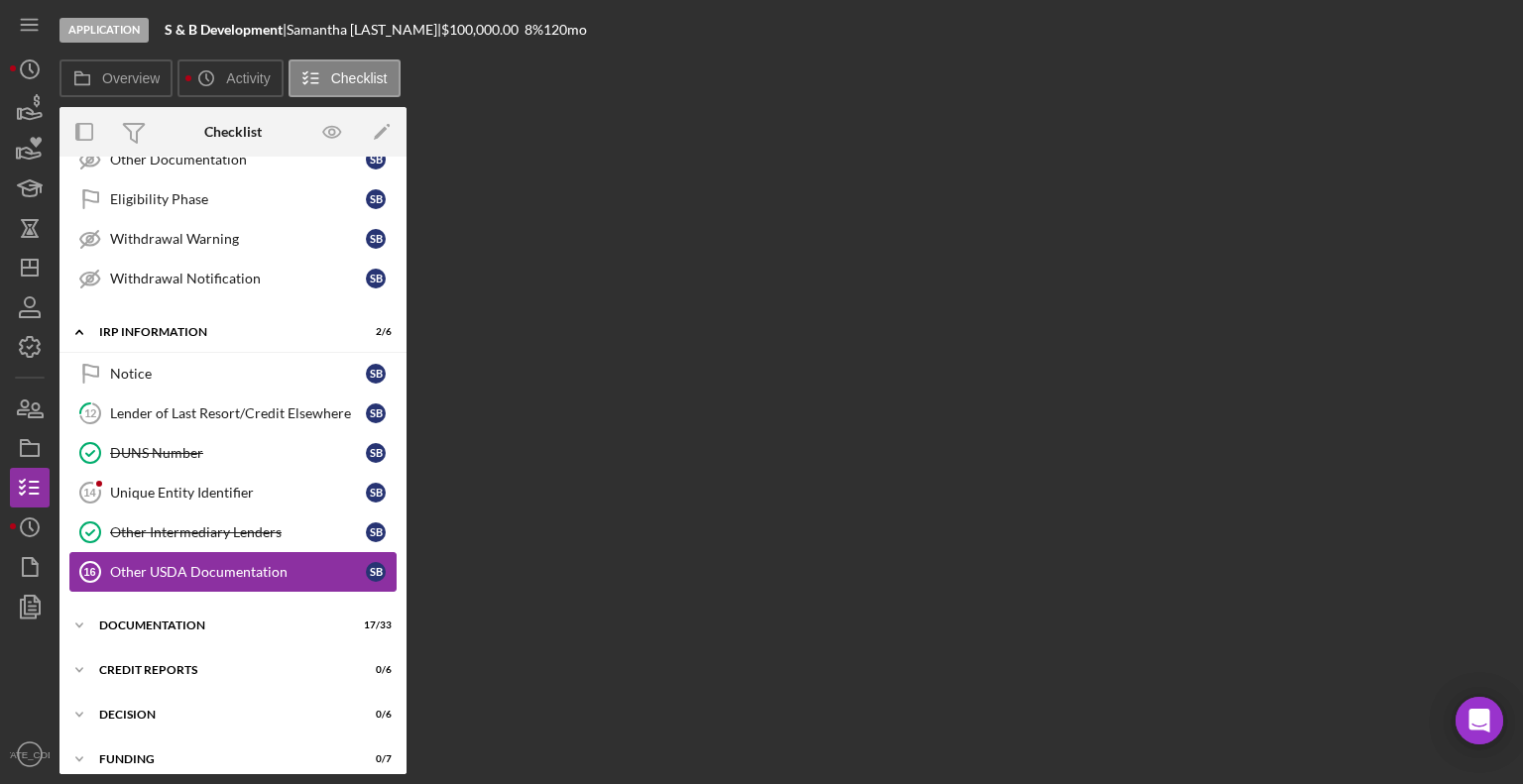 click on "Other USDA Documentation" at bounding box center (238, 572) 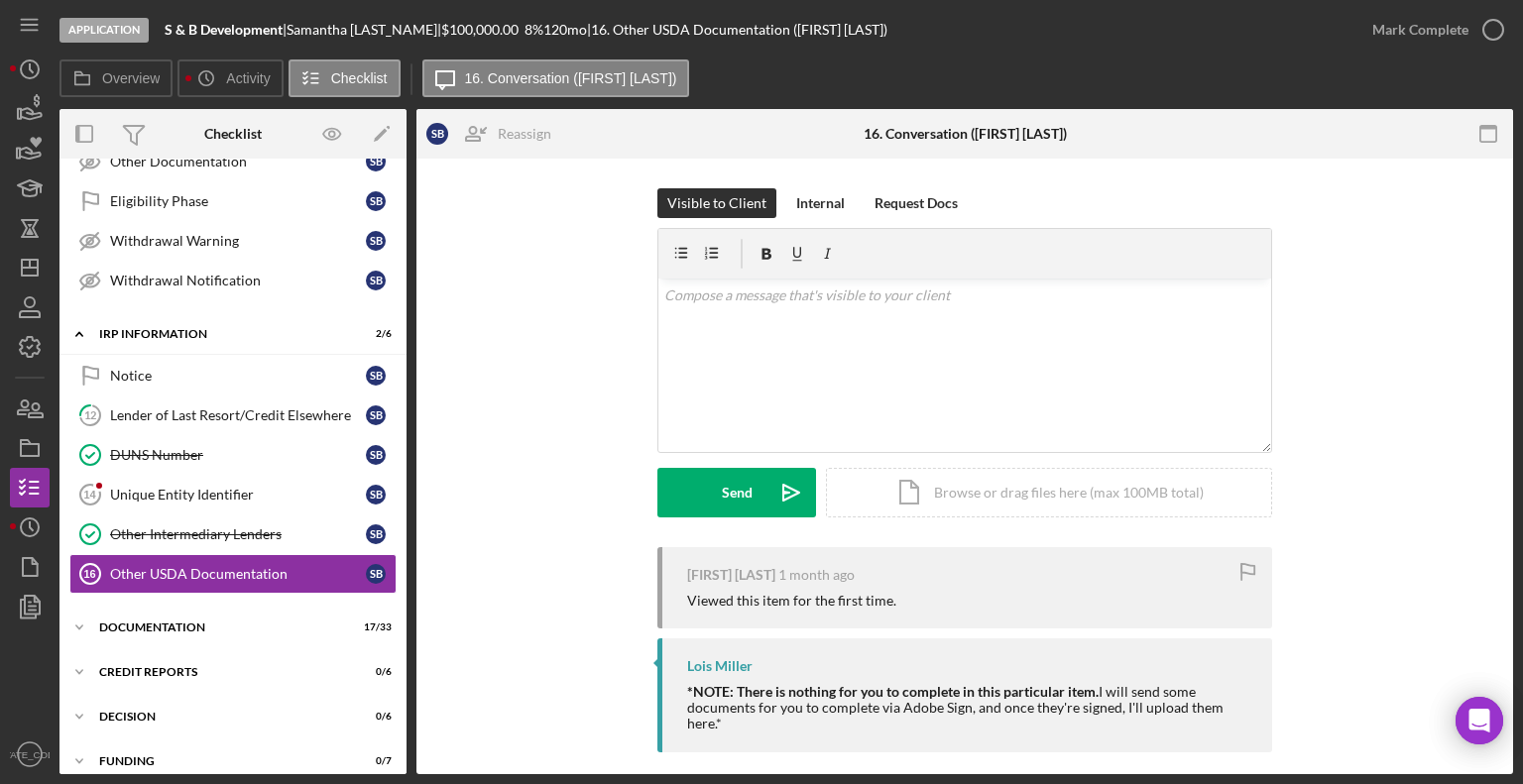 scroll, scrollTop: 0, scrollLeft: 0, axis: both 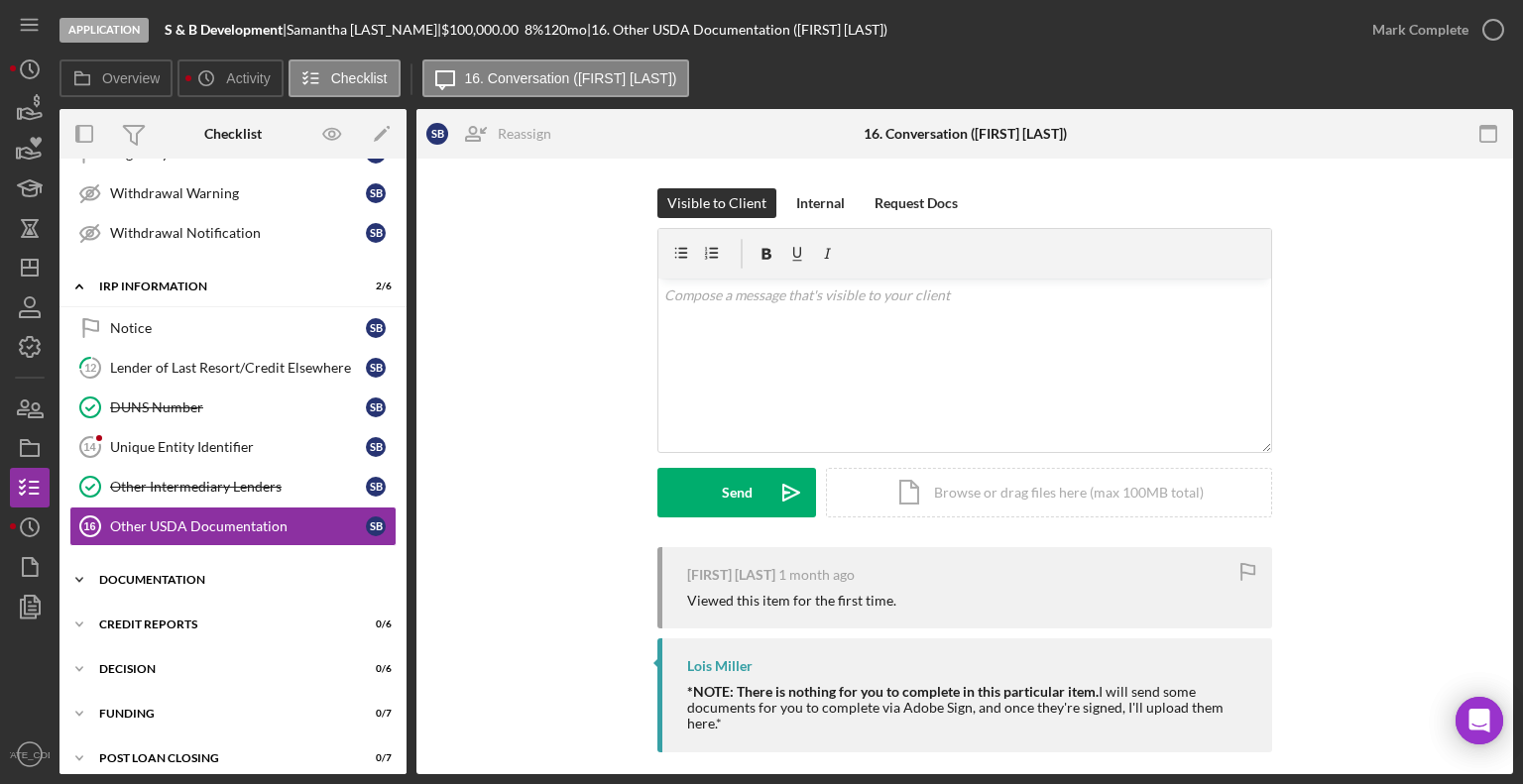 click on "Documentation" at bounding box center (240, 580) 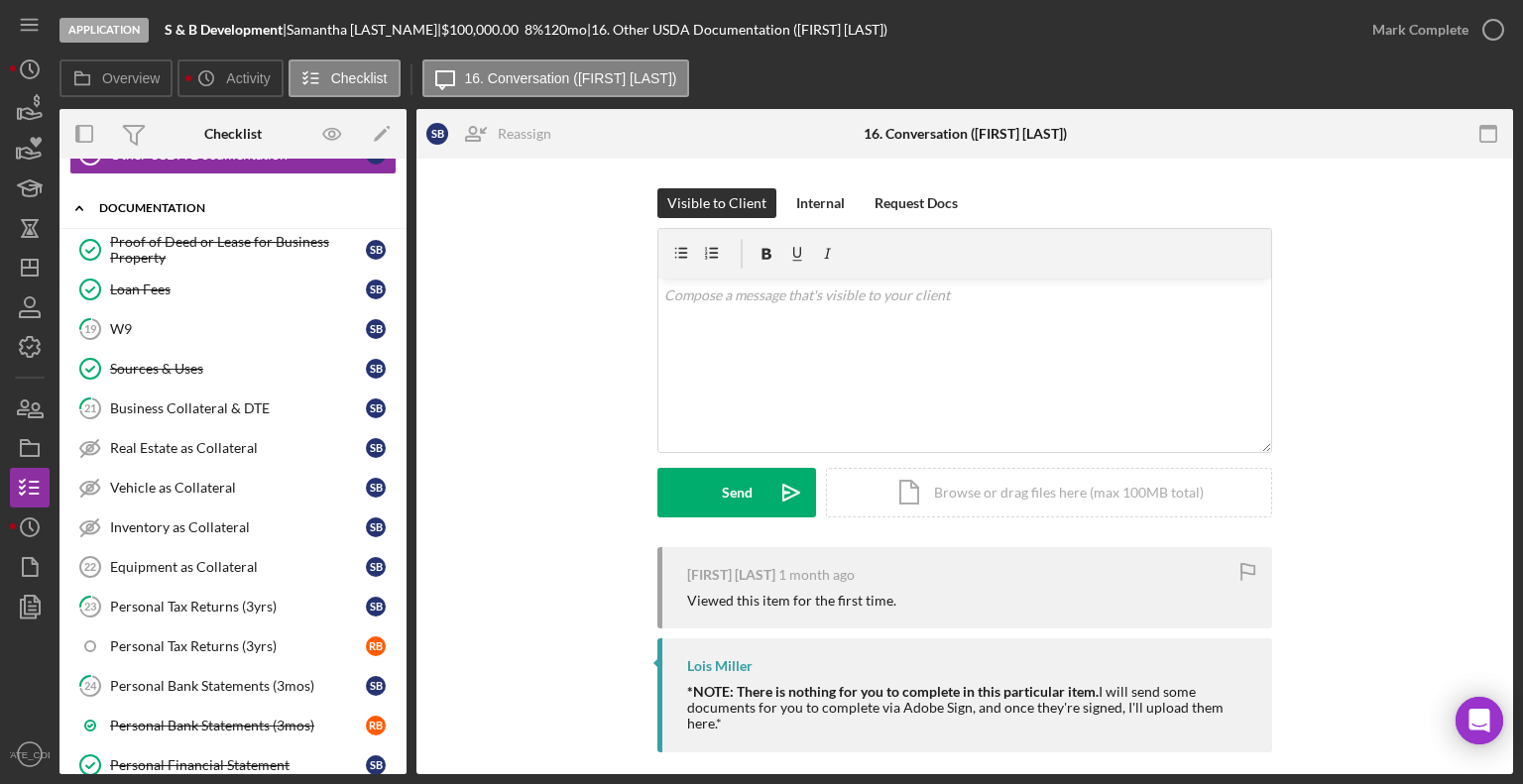 scroll, scrollTop: 1388, scrollLeft: 0, axis: vertical 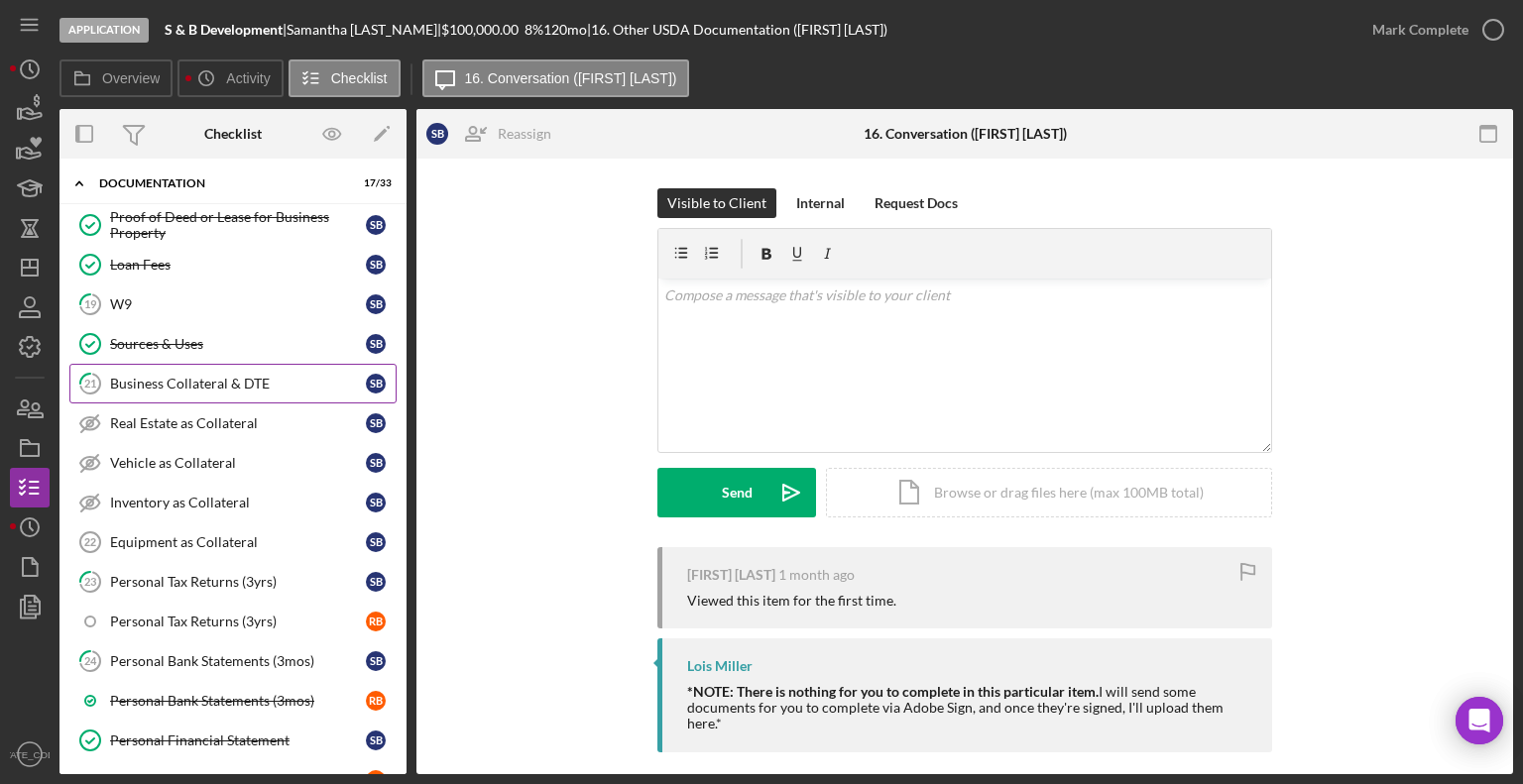 click on "Business Collateral & DTE" at bounding box center (238, 384) 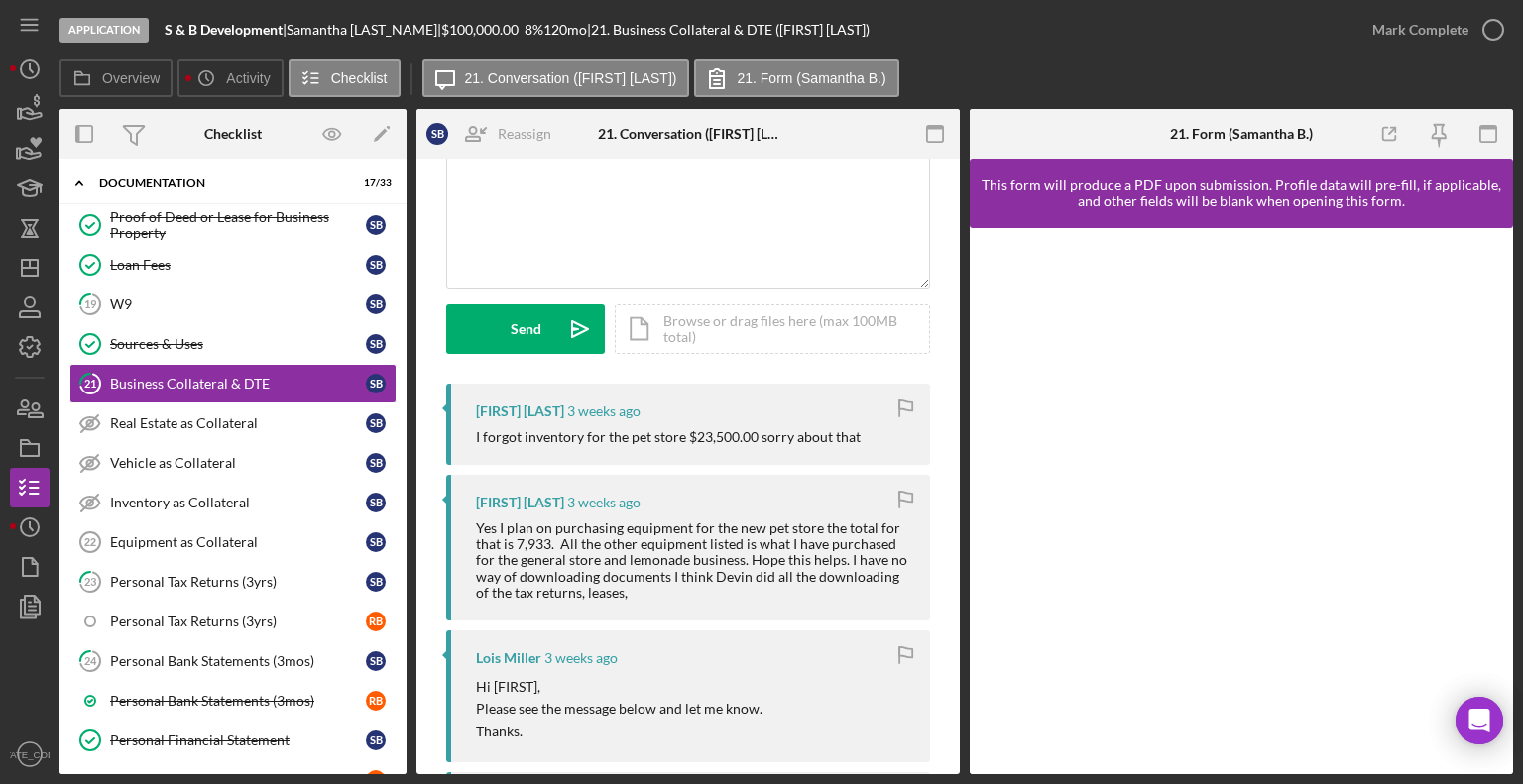 scroll, scrollTop: 198, scrollLeft: 0, axis: vertical 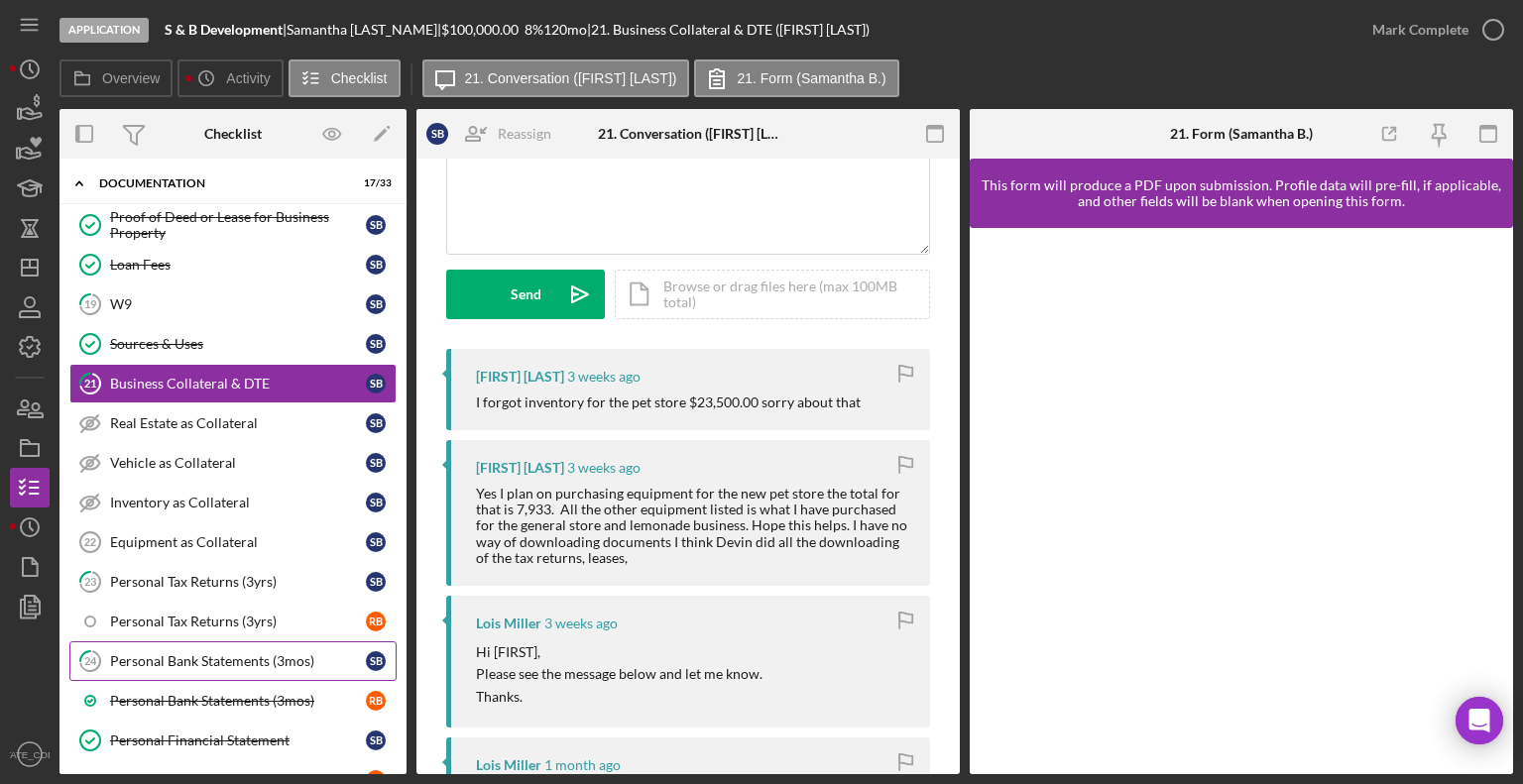 click on "24 Personal Bank Statements (3mos) S B" at bounding box center [233, 661] 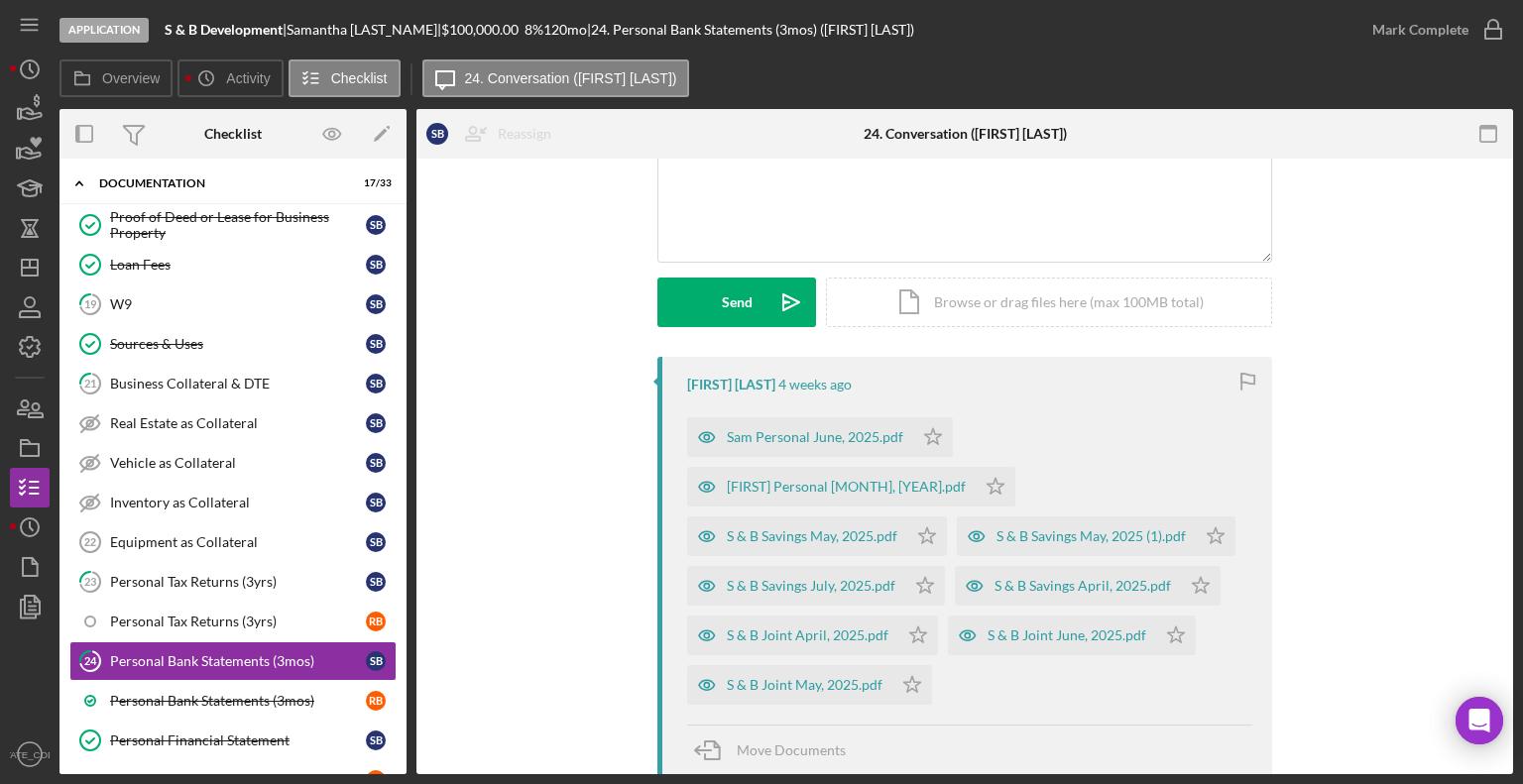 scroll, scrollTop: 198, scrollLeft: 0, axis: vertical 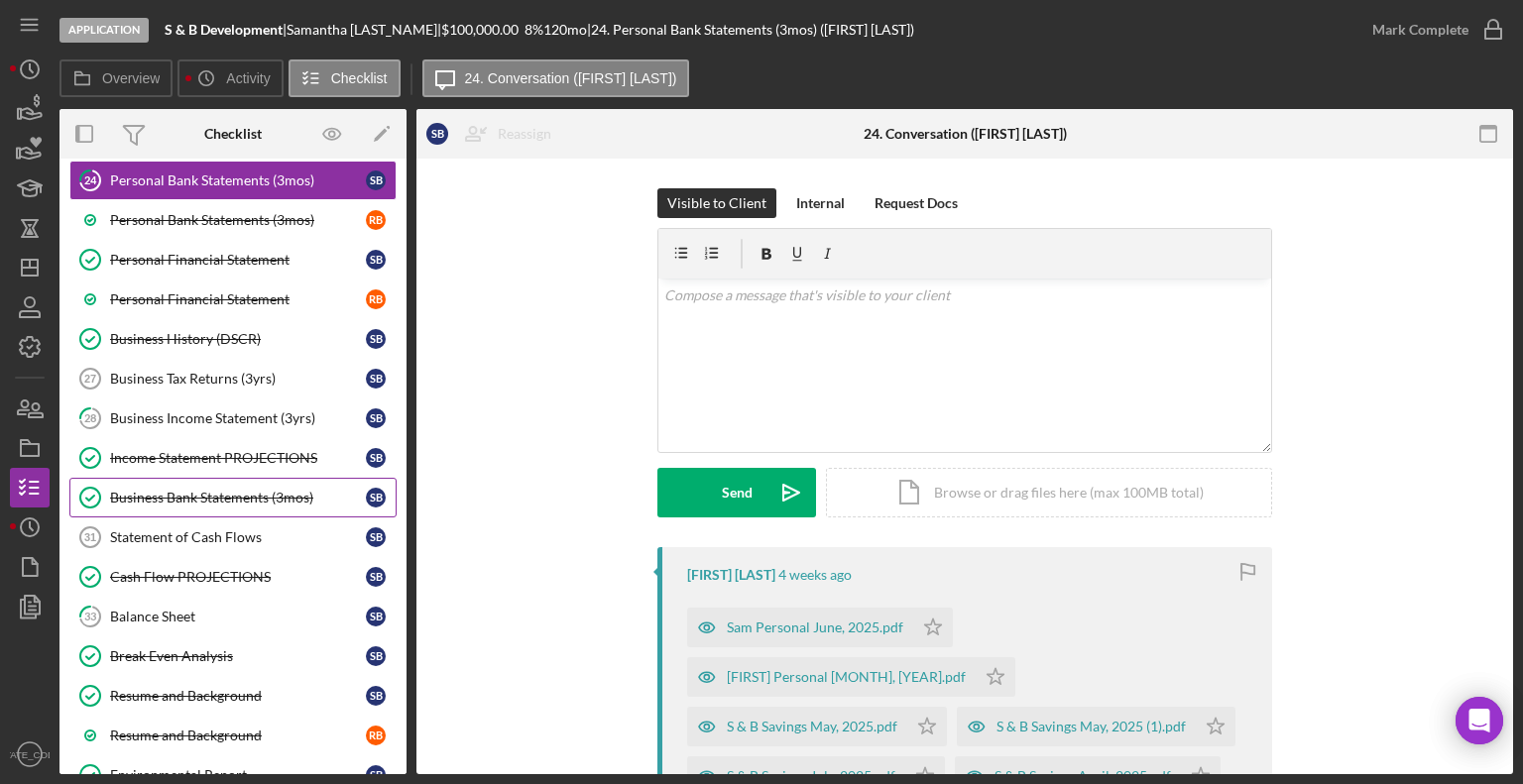 click on "Business Bank Statements (3mos)" at bounding box center [238, 498] 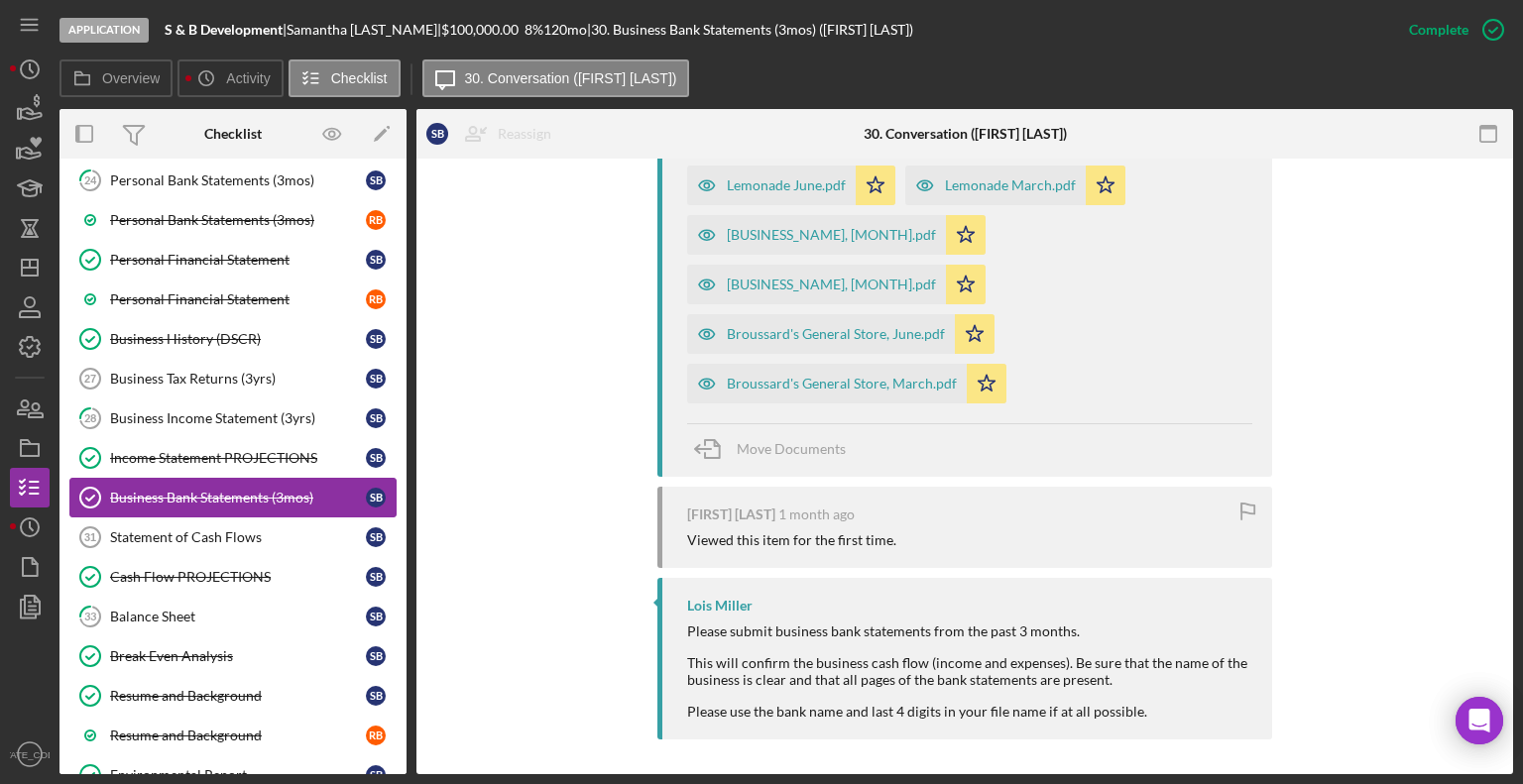 scroll, scrollTop: 837, scrollLeft: 0, axis: vertical 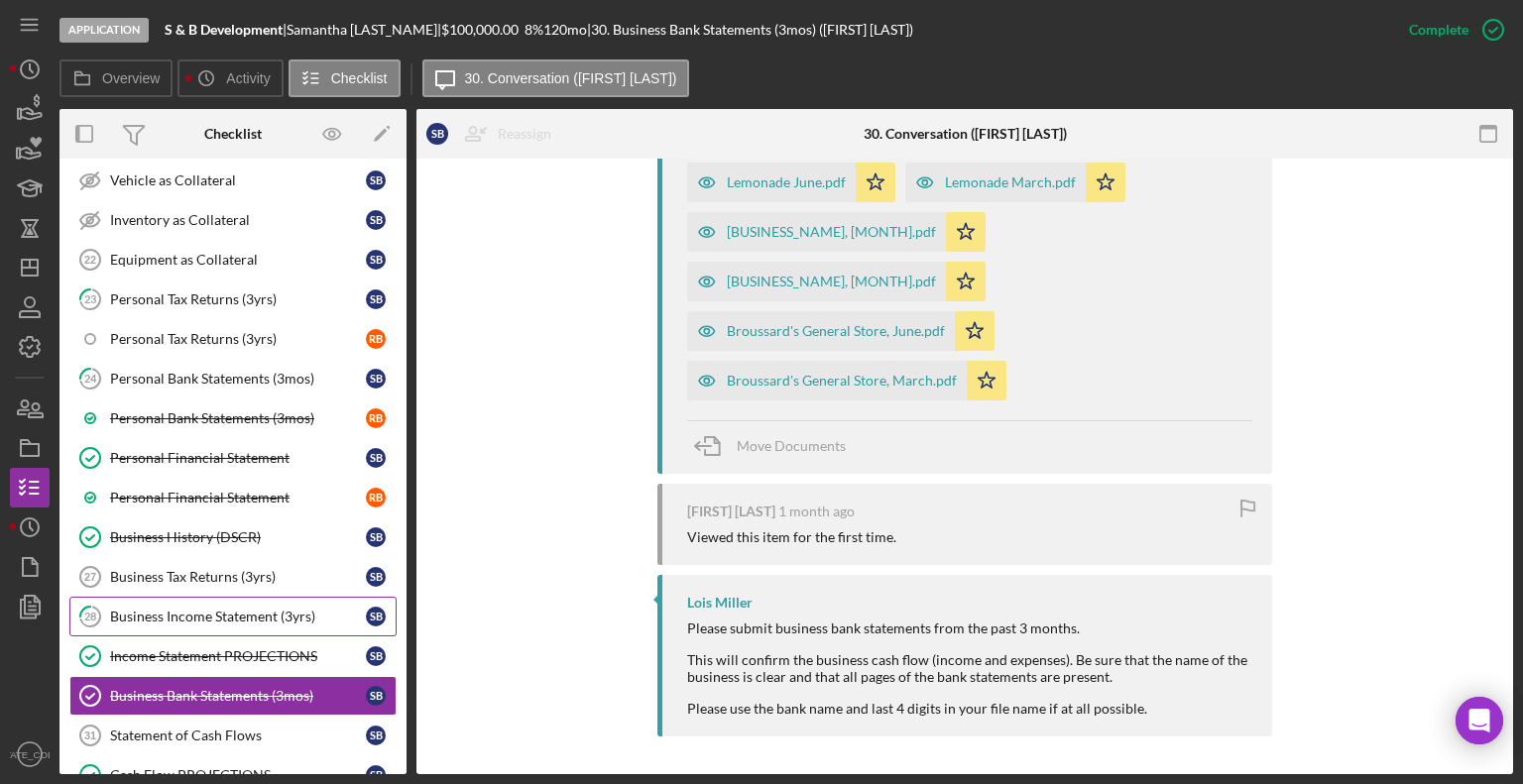 click on "28 Business Income Statement (3yrs) S B" at bounding box center [233, 616] 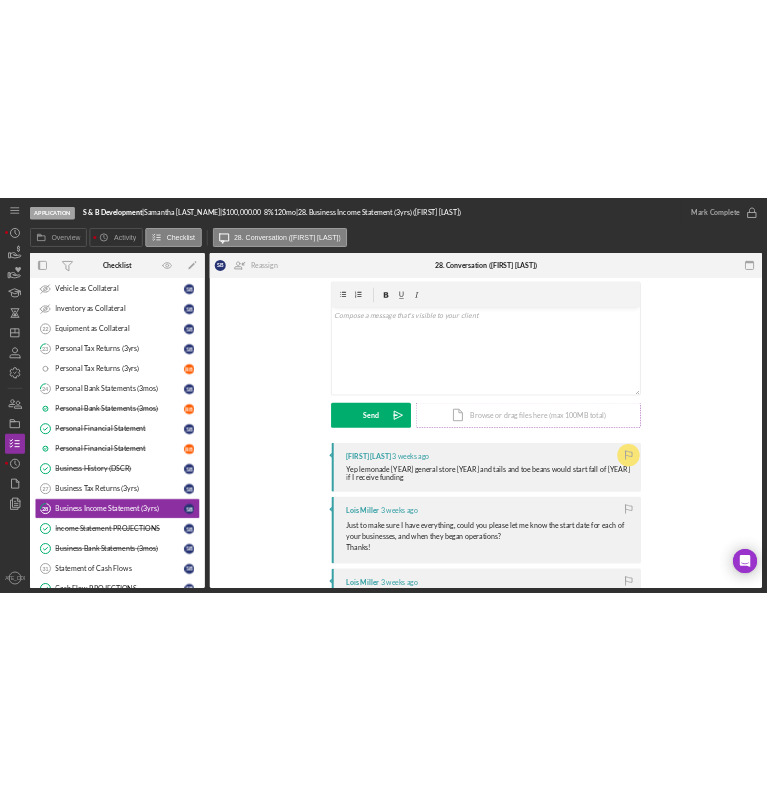 scroll, scrollTop: 0, scrollLeft: 0, axis: both 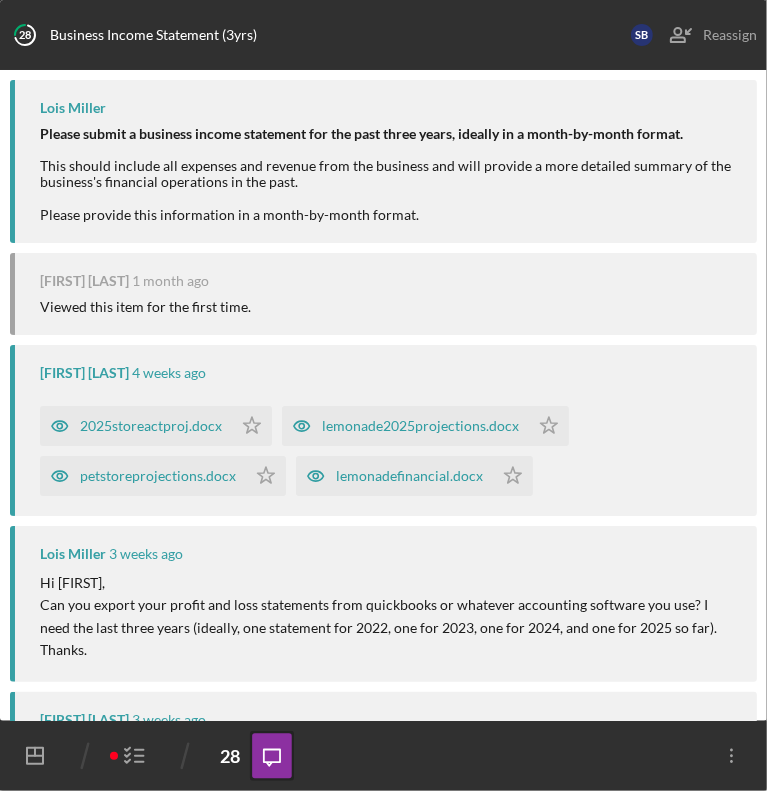 drag, startPoint x: 384, startPoint y: 403, endPoint x: 532, endPoint y: 332, distance: 164.14932 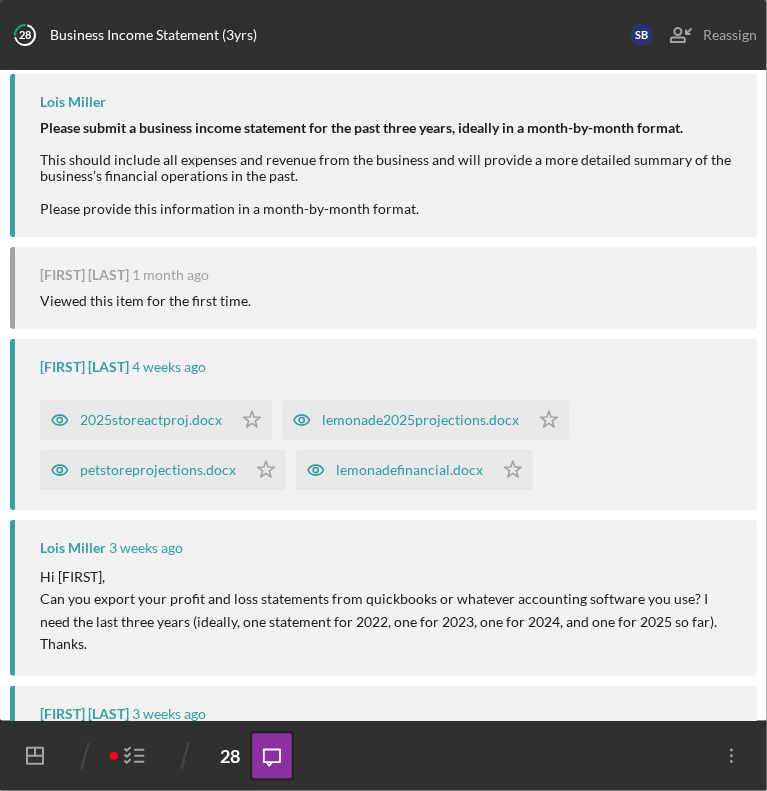scroll, scrollTop: 0, scrollLeft: 0, axis: both 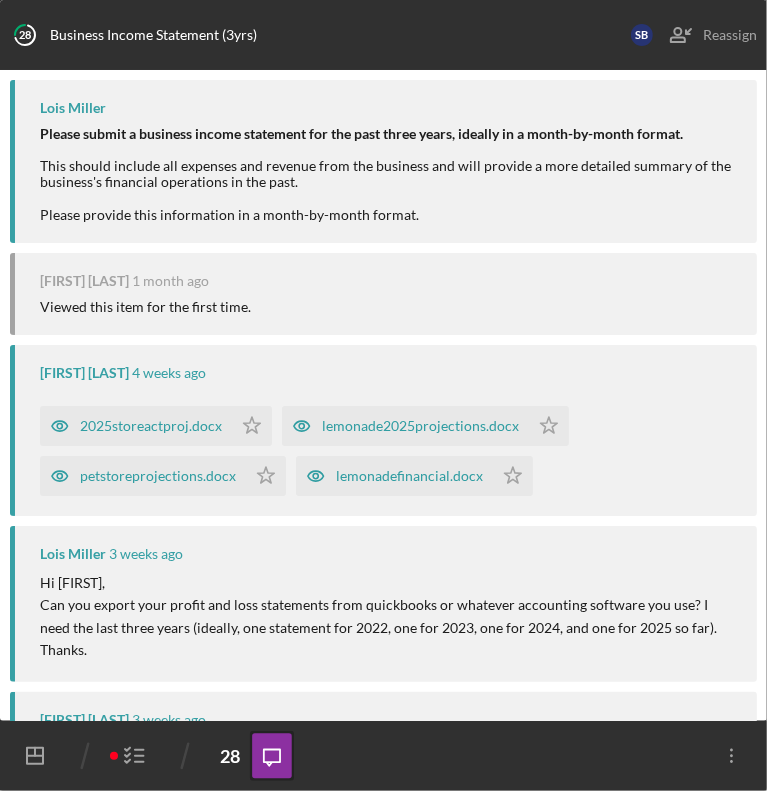 drag, startPoint x: 452, startPoint y: 717, endPoint x: 463, endPoint y: 723, distance: 12.529964 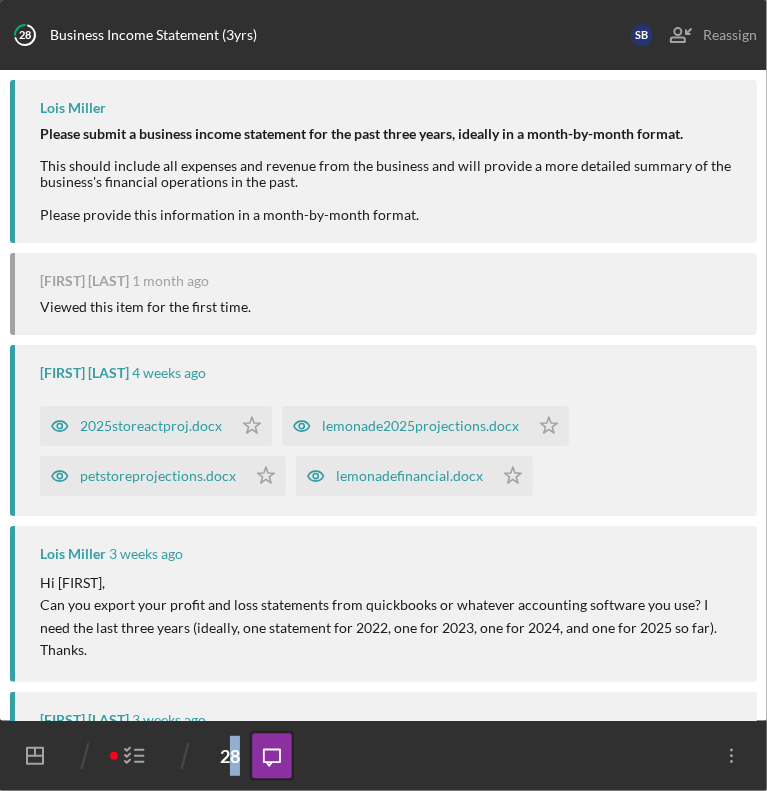 click on "Icon/Message" 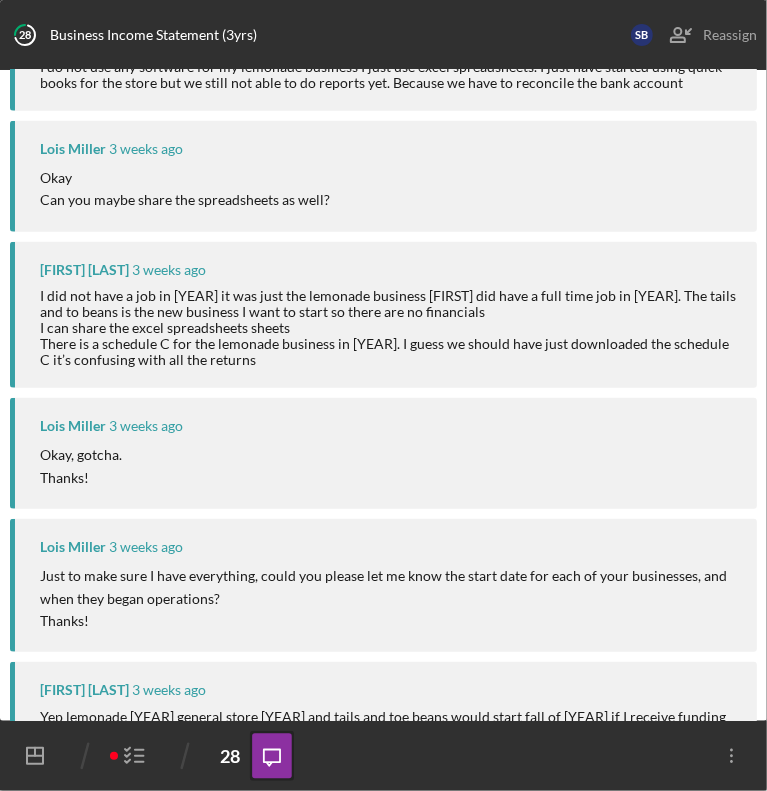 drag, startPoint x: 340, startPoint y: 406, endPoint x: 352, endPoint y: 319, distance: 87.823685 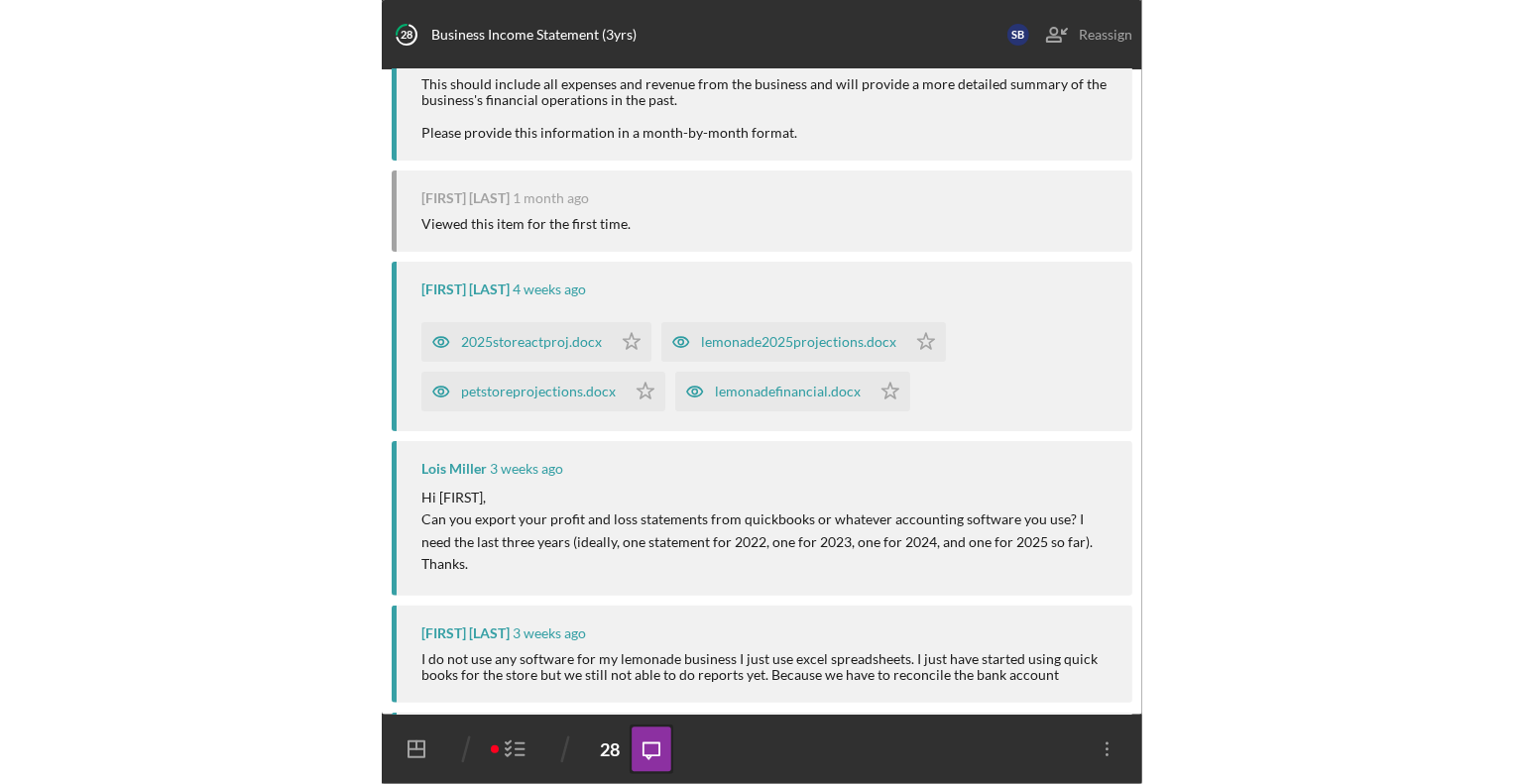 scroll, scrollTop: 0, scrollLeft: 0, axis: both 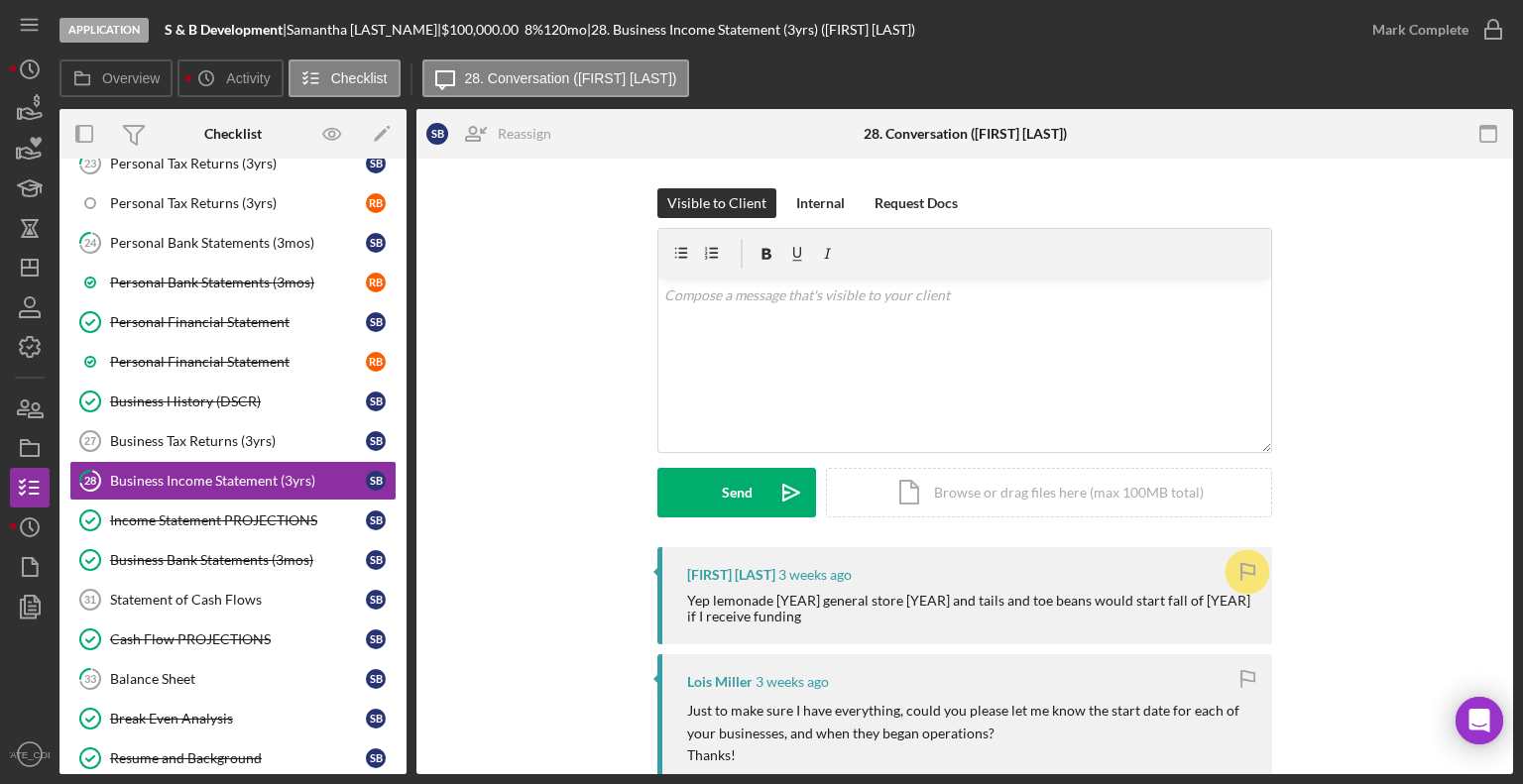 click on "Visible to Client Internal Request Docs v Color teal Color pink Remove color Add row above Add row below Add column before Add column after Merge cells Split cells Remove column Remove row Remove table Send Icon/icon-invite-send Icon/Document Browse or drag files here (max 100MB total) Tap to choose files or take a photo Cancel Send Icon/icon-invite-send" at bounding box center (965, 368) 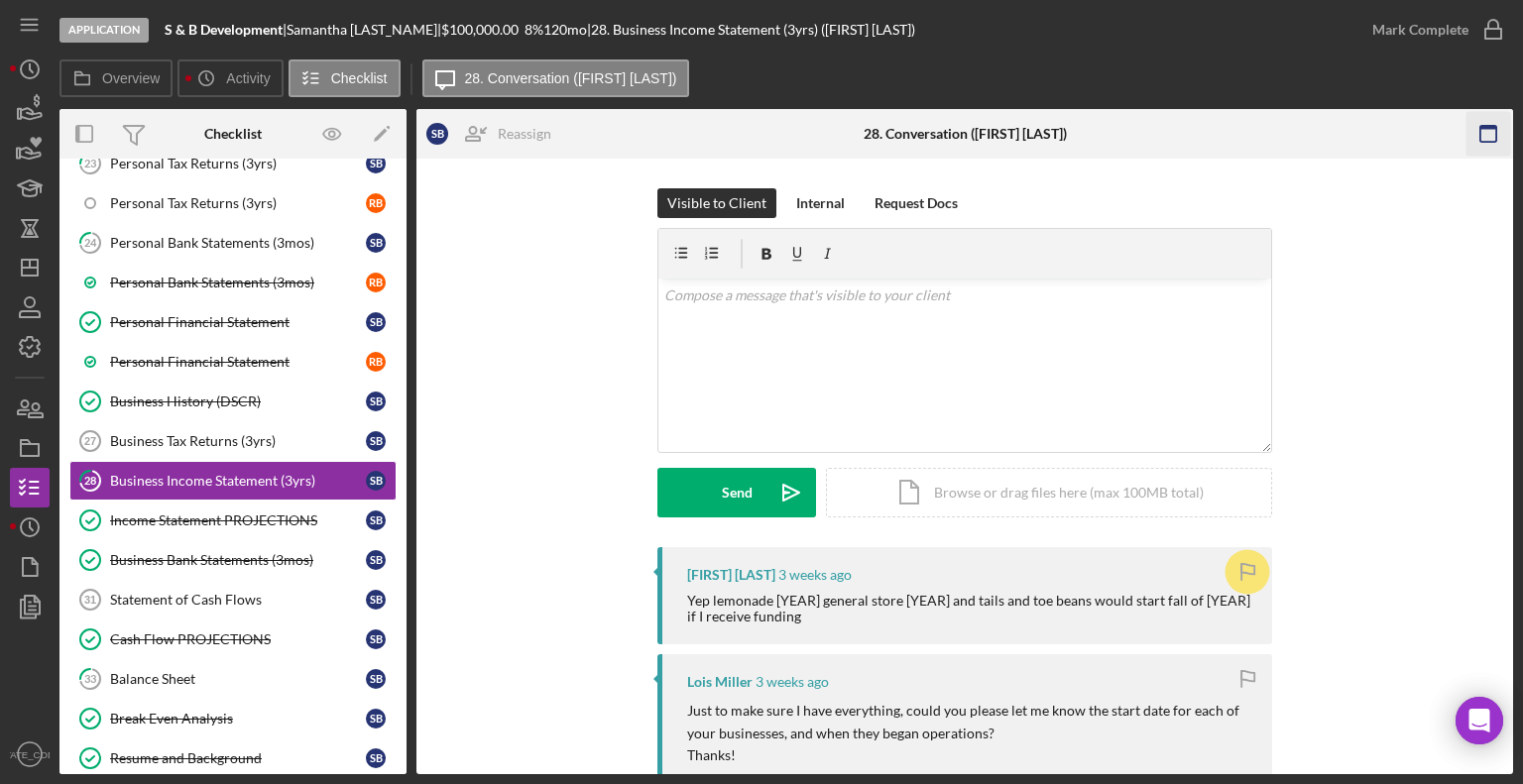 click 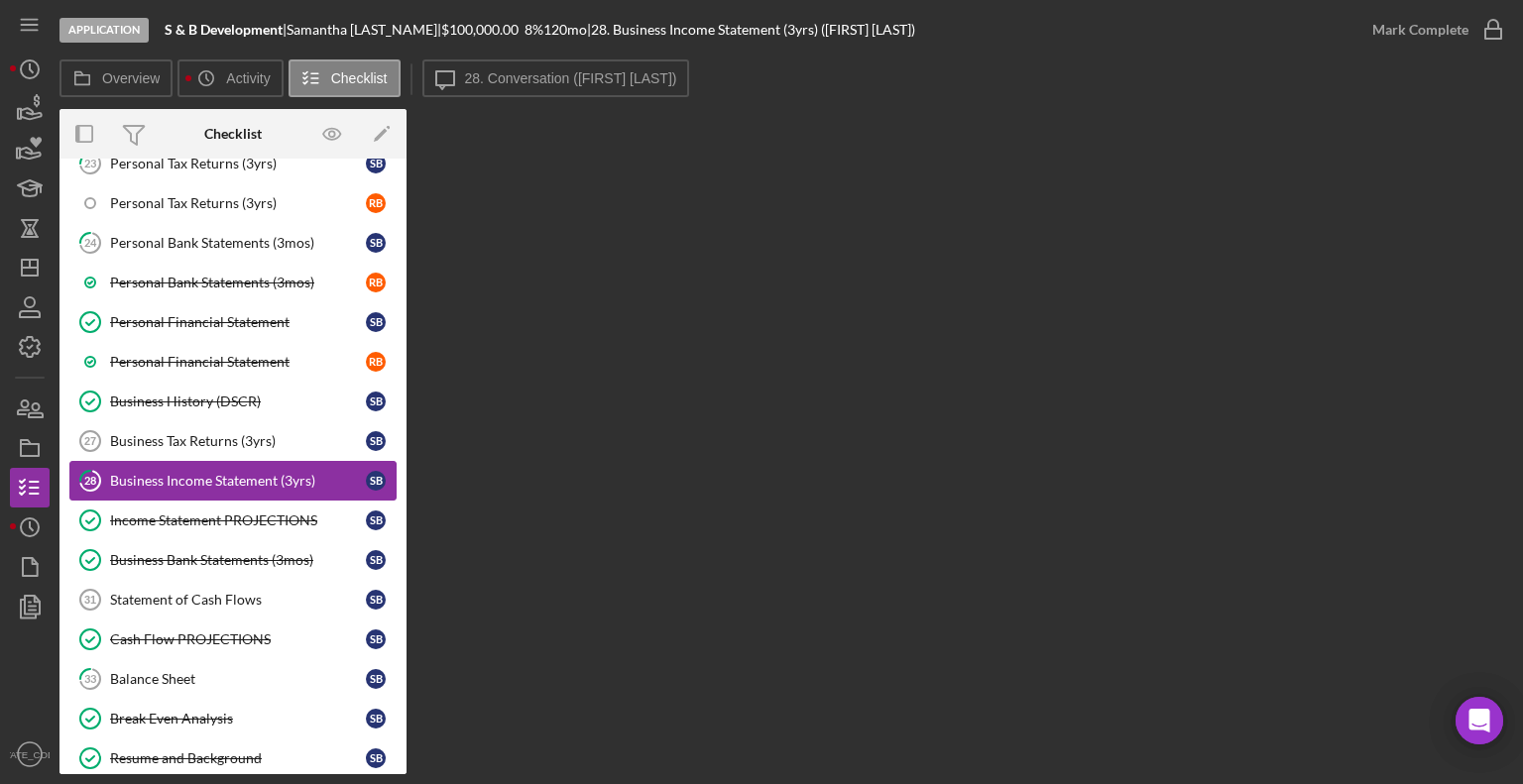click on "Business Income Statement (3yrs)" at bounding box center (238, 481) 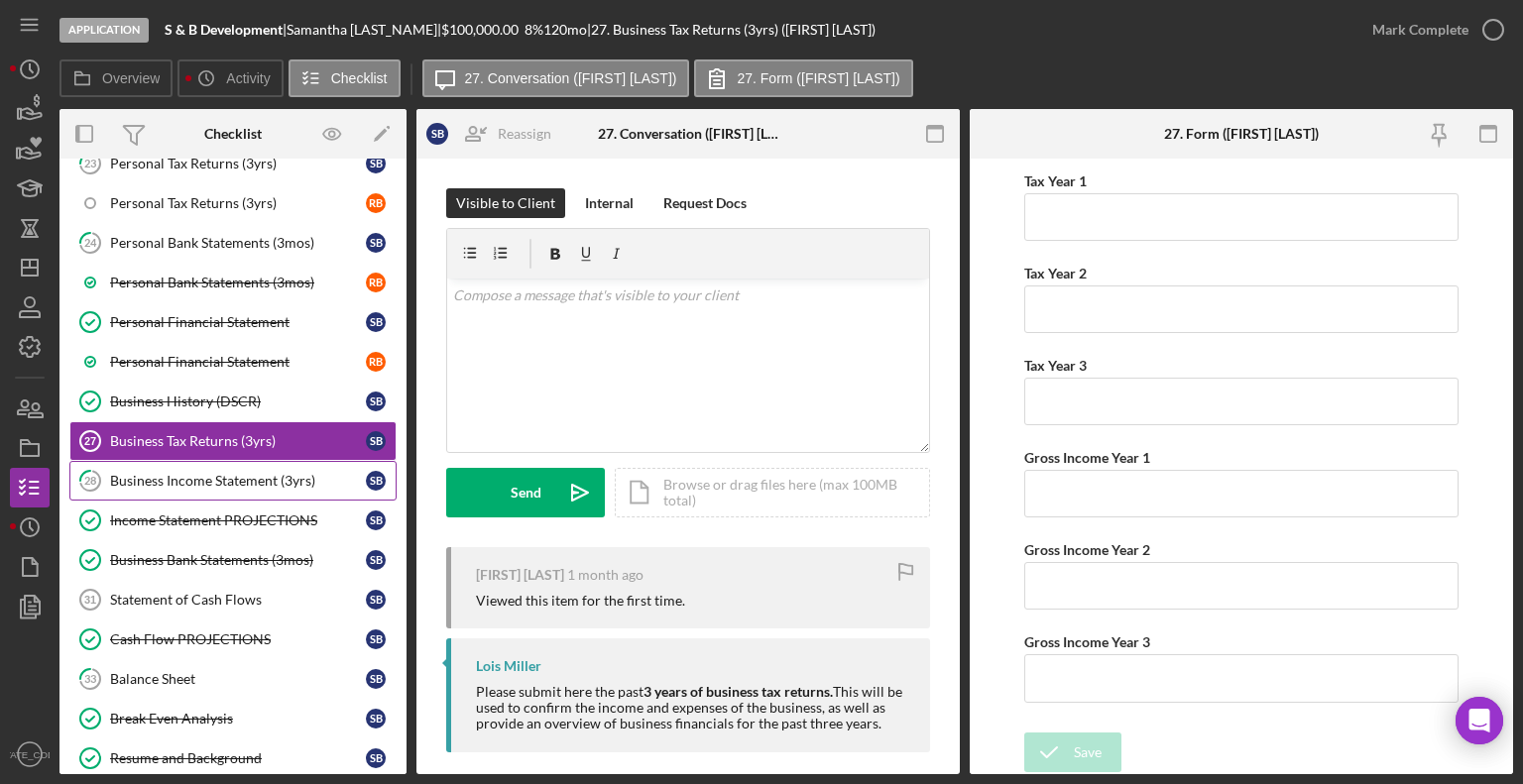 click on "Business Income Statement (3yrs)" at bounding box center [238, 481] 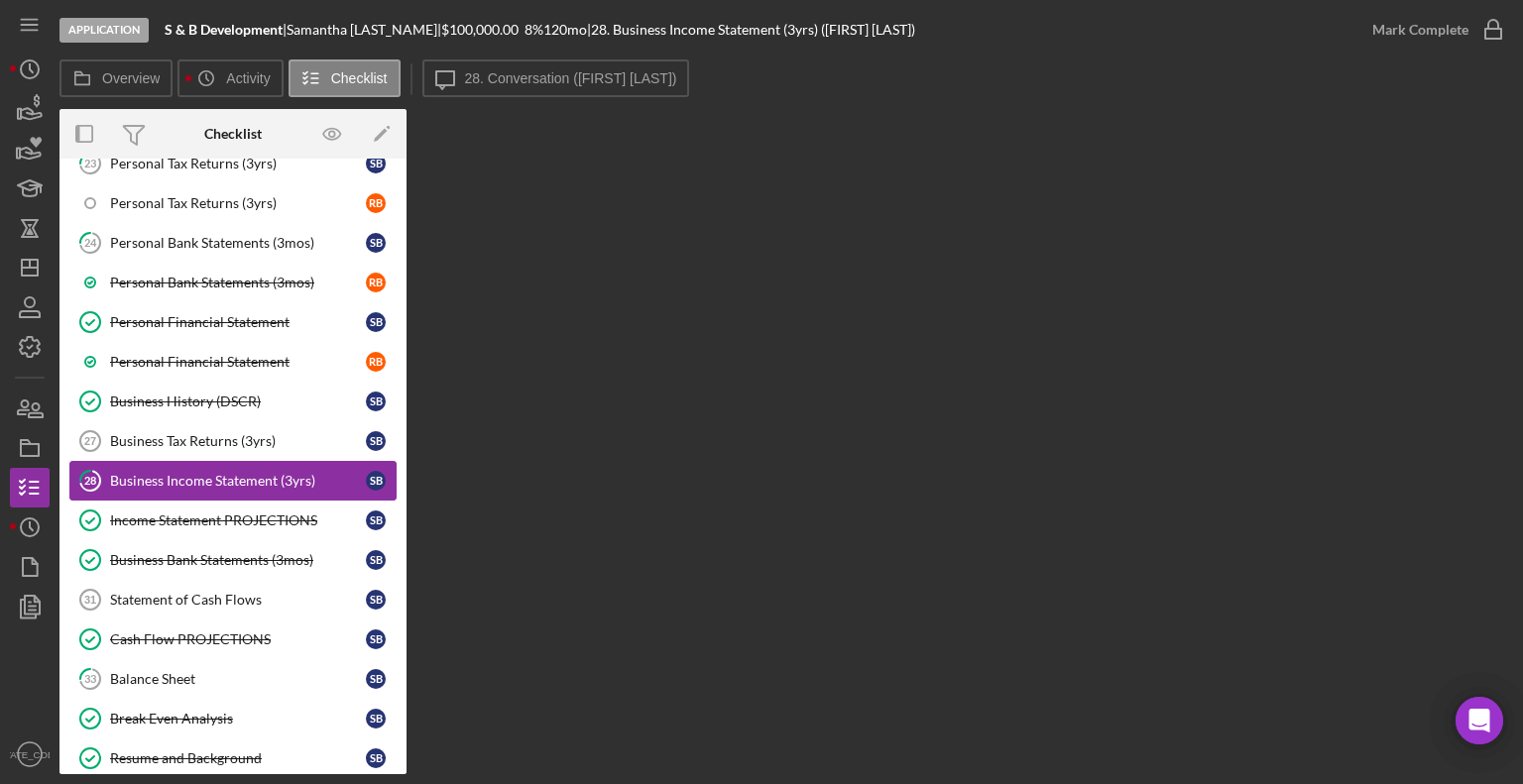 click on "Business Income Statement (3yrs)" at bounding box center [238, 481] 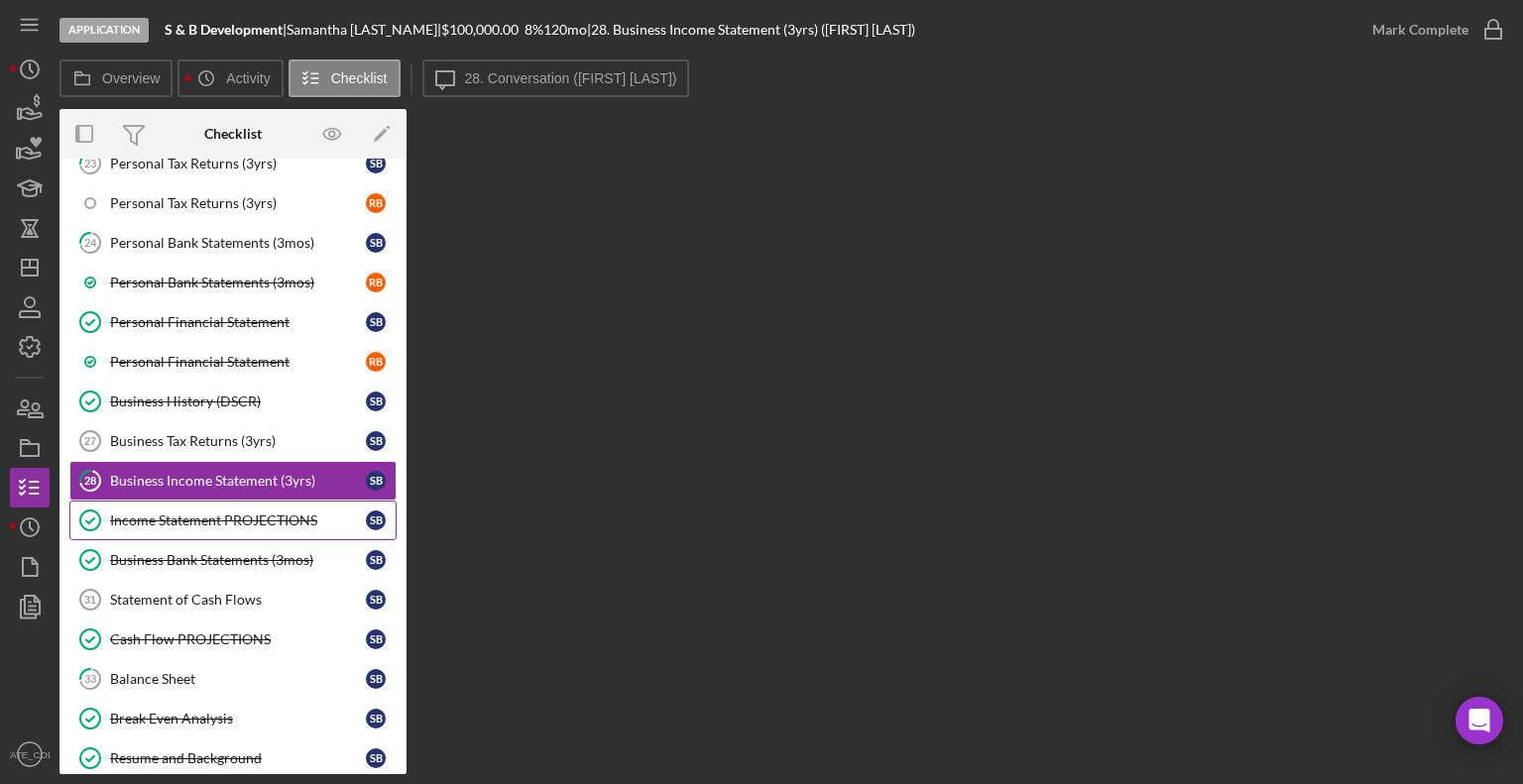 click on "Income Statement PROJECTIONS" at bounding box center [238, 520] 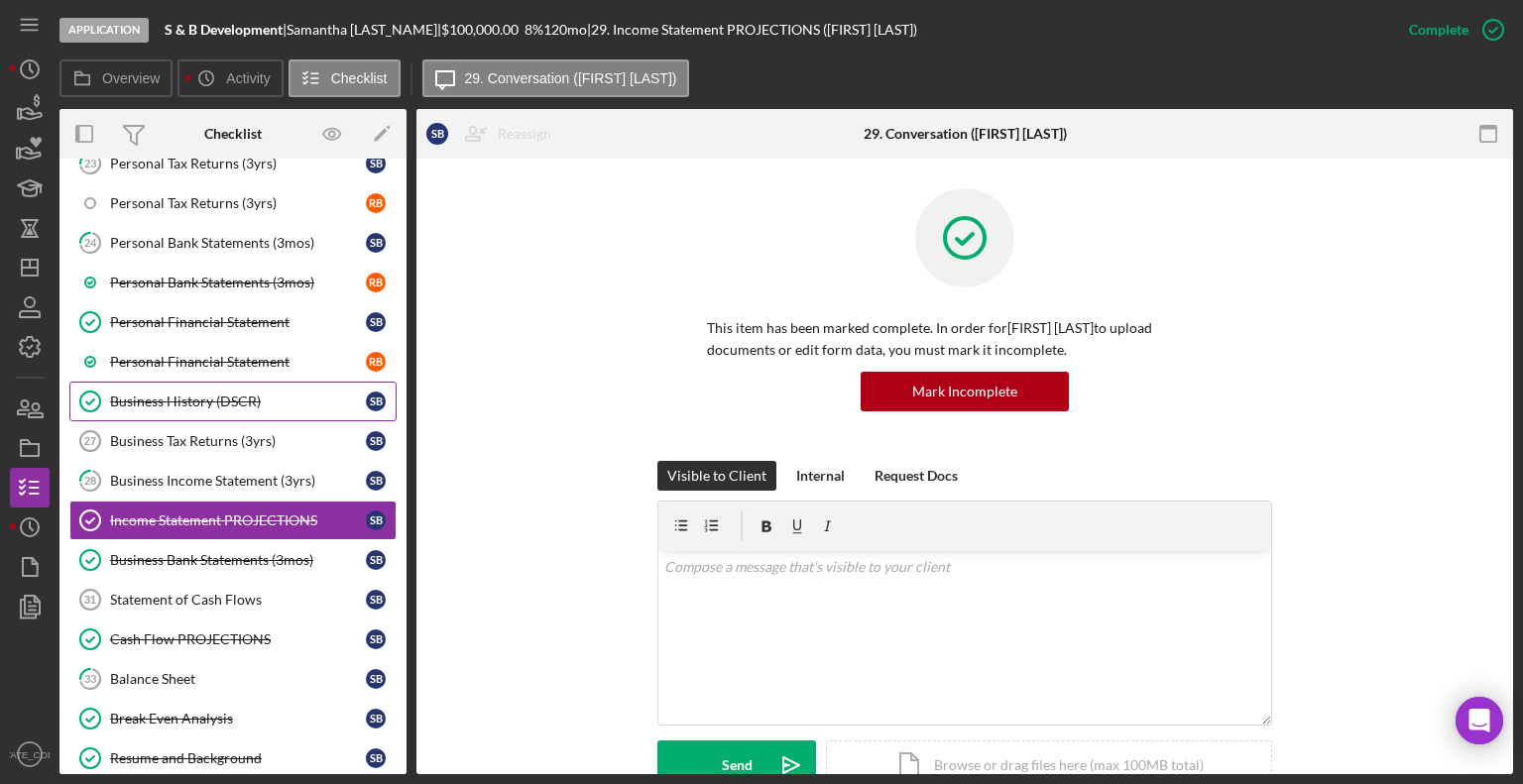 click on "Business History (DSCR) Business History (DSCR) S B" at bounding box center [233, 401] 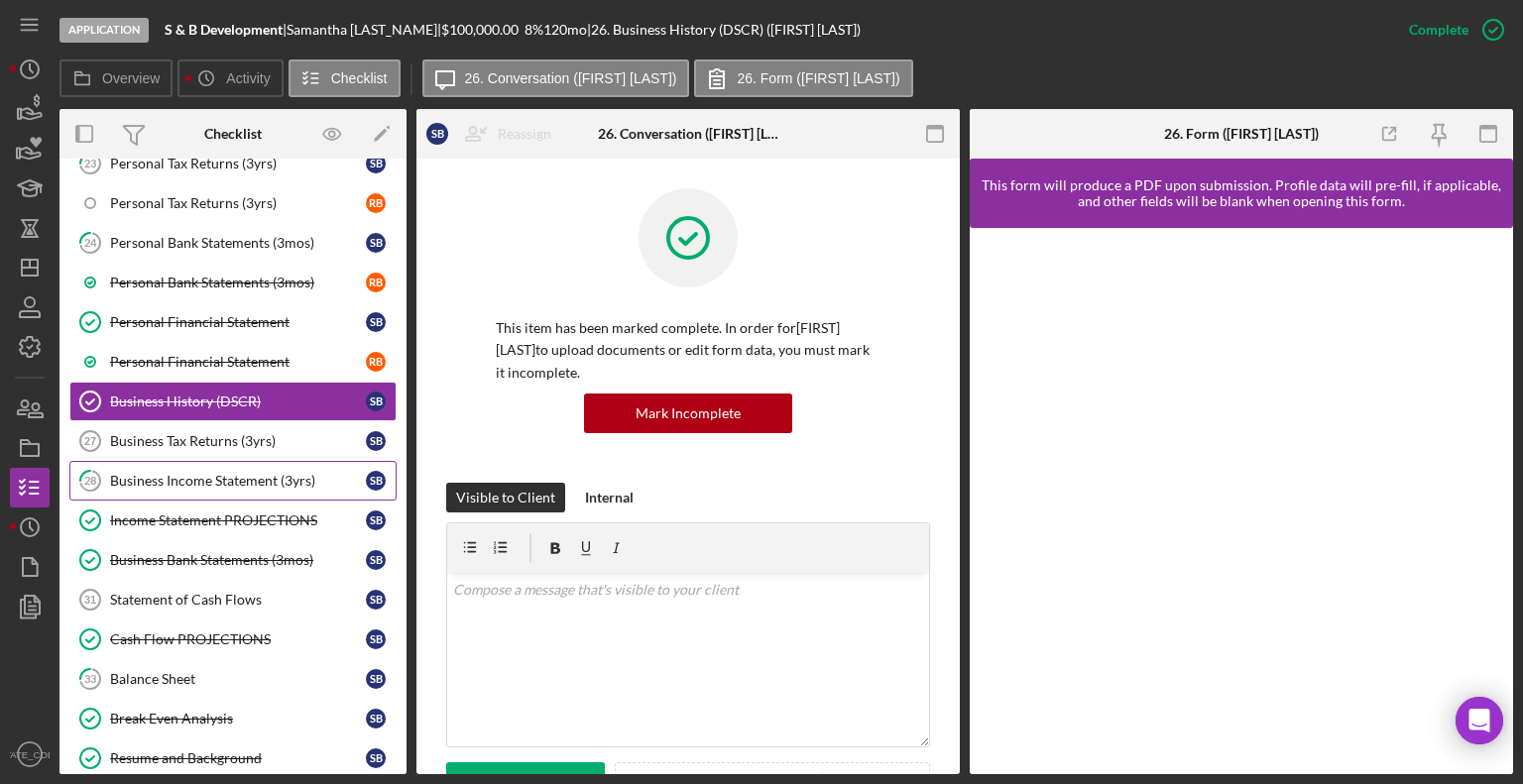 click on "28 Business Income Statement (3yrs) S B" at bounding box center (233, 481) 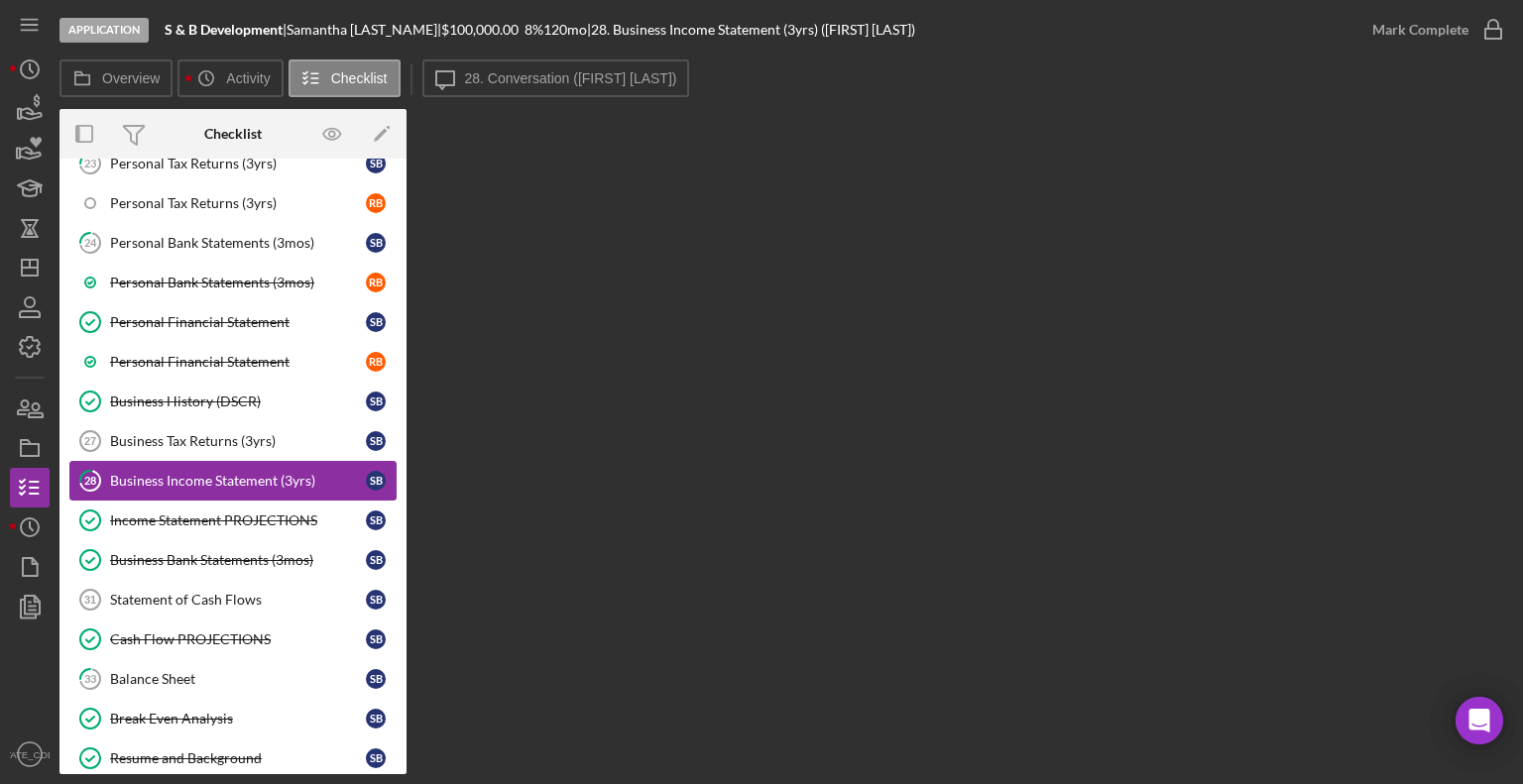 click on "Business Income Statement (3yrs)" at bounding box center [238, 481] 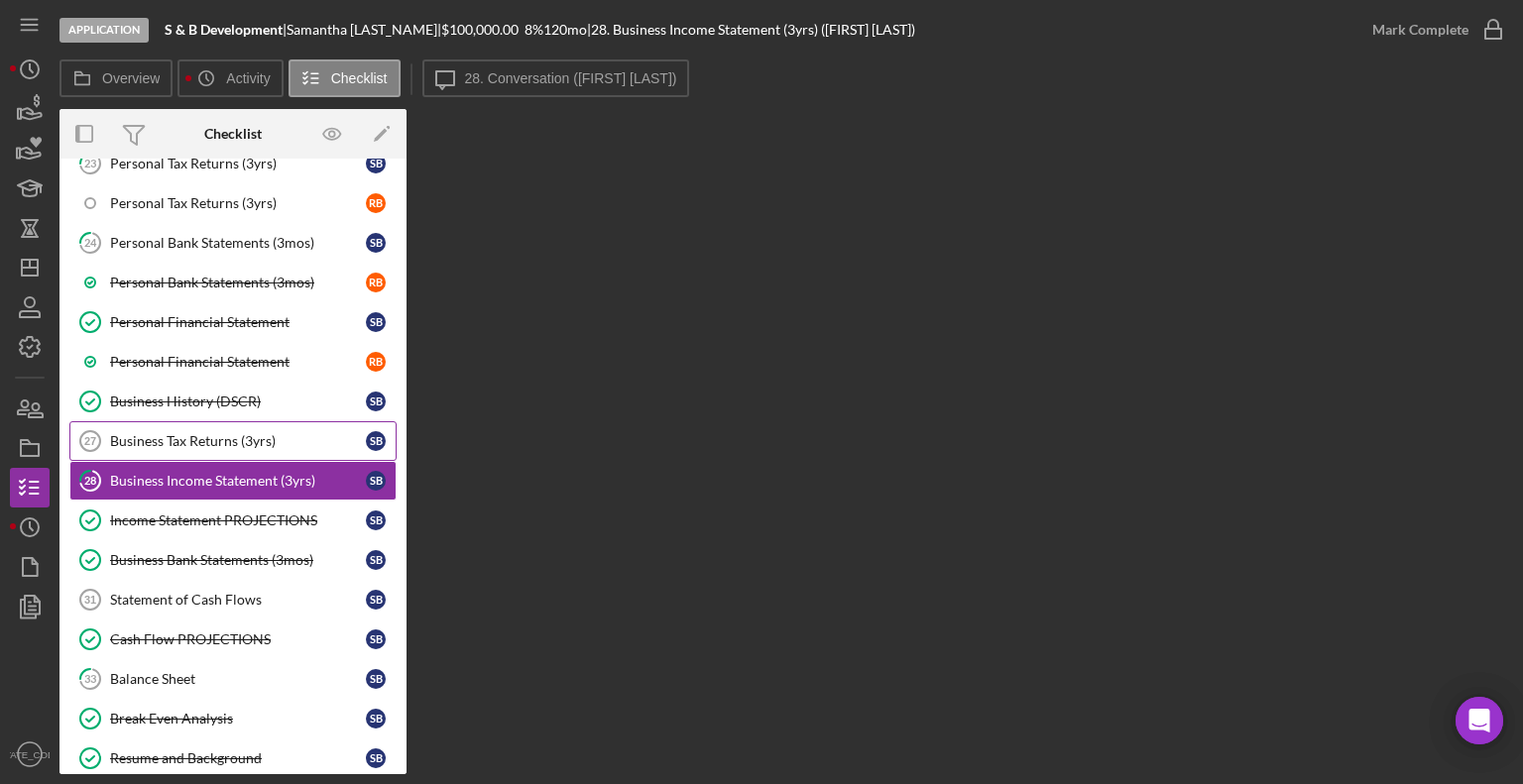 click on "Business Tax Returns (3yrs) 27 Business Tax Returns (3yrs) S B" at bounding box center [233, 441] 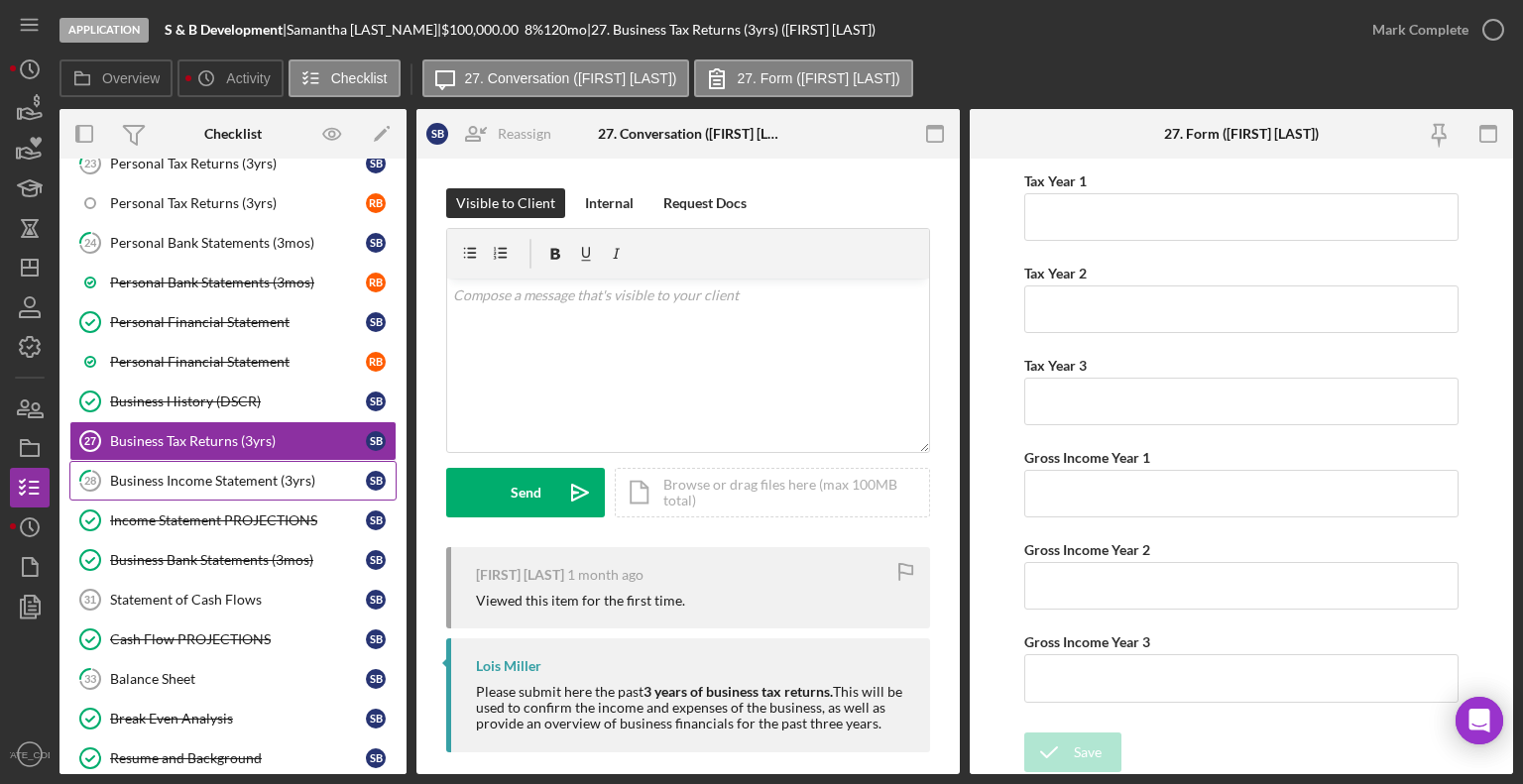 click on "28 Business Income Statement (3yrs) S B" at bounding box center [233, 481] 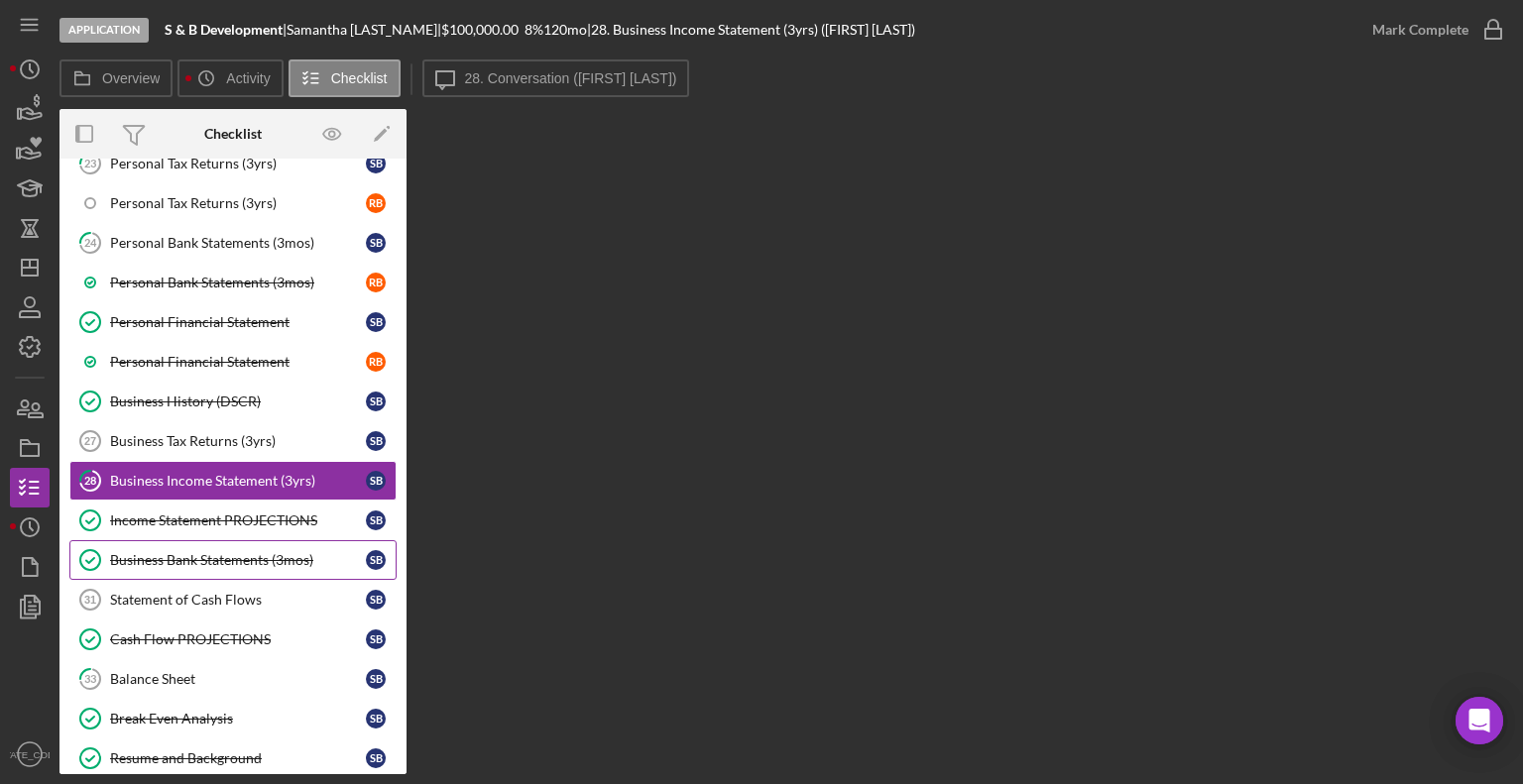 click on "Business Bank Statements (3mos) Business Bank Statements (3mos) S B" at bounding box center [233, 560] 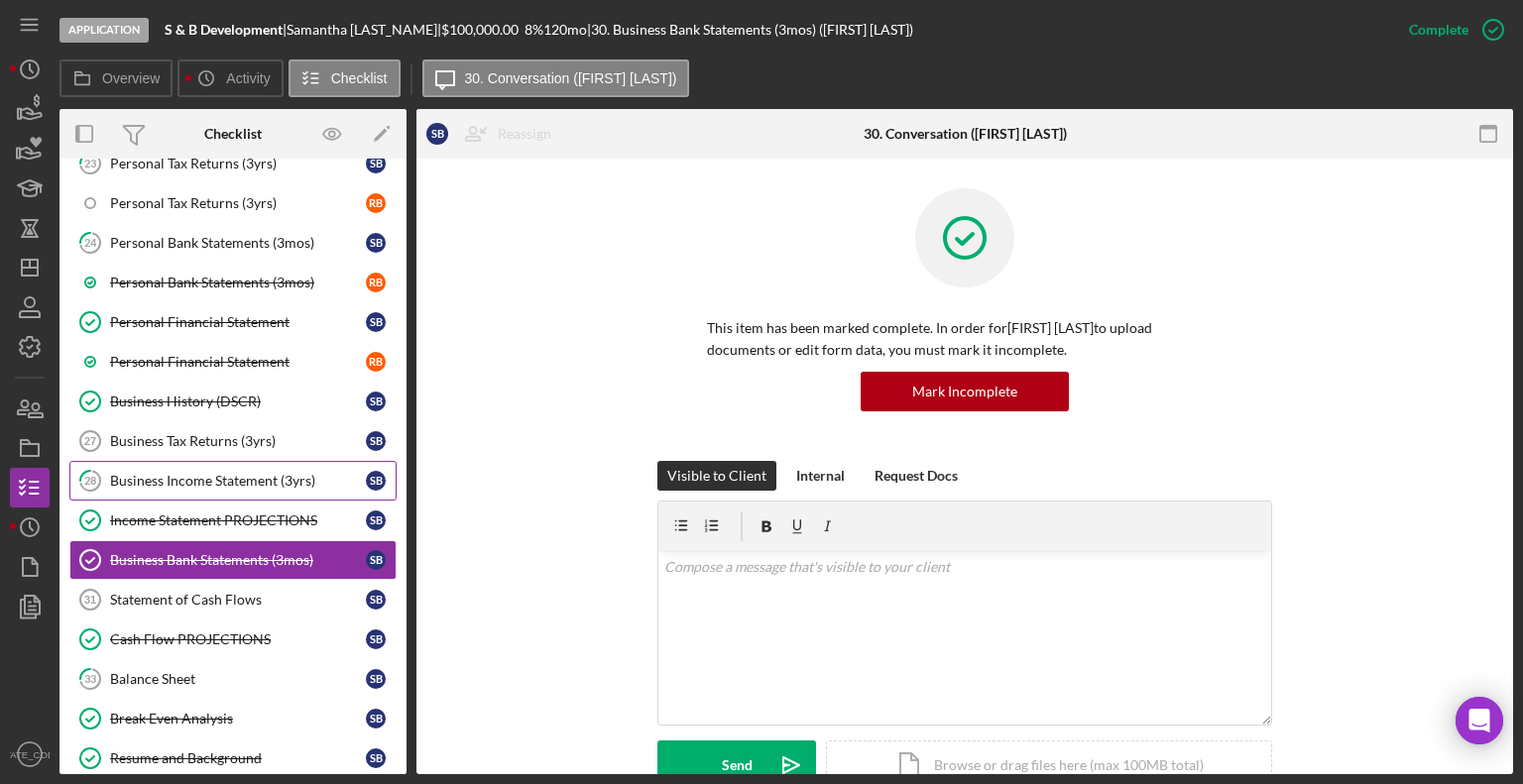 click on "Proof of Deed or Lease for Business Property Proof of Deed or Lease for Business Property S B Loan Fees Loan Fees S B 19 W9 S B Sources & Uses Sources & Uses S B 21 Business Collateral & DTE S B Real Estate as Collateral Real Estate as Collateral S B Vehicle as Collateral Vehicle as Collateral S B Inventory as Collateral Inventory as Collateral S B Equipment as Collateral 22 Equipment as Collateral S B 23 Personal Tax Returns (3yrs) S B Personal Tax Returns (3yrs) R B 24 Personal Bank Statements (3mos) S B Personal Bank Statements (3mos) R B Personal Financial Statement Personal Financial Statement S B Personal Financial Statement R B Business History (DSCR) Business History (DSCR) S B Business Tax Returns (3yrs) 27 Business Tax Returns (3yrs) S B 28 Business Income Statement (3yrs) S B Income Statement PROJECTIONS Income Statement PROJECTIONS S B Business Bank Statements (3mos) Business Bank Statements (3mos) S B Statement of Cash Flows 31 Statement of Cash Flows S B Cash Flow PROJECTIONS S B 33 S B S B S" at bounding box center [233, 446] 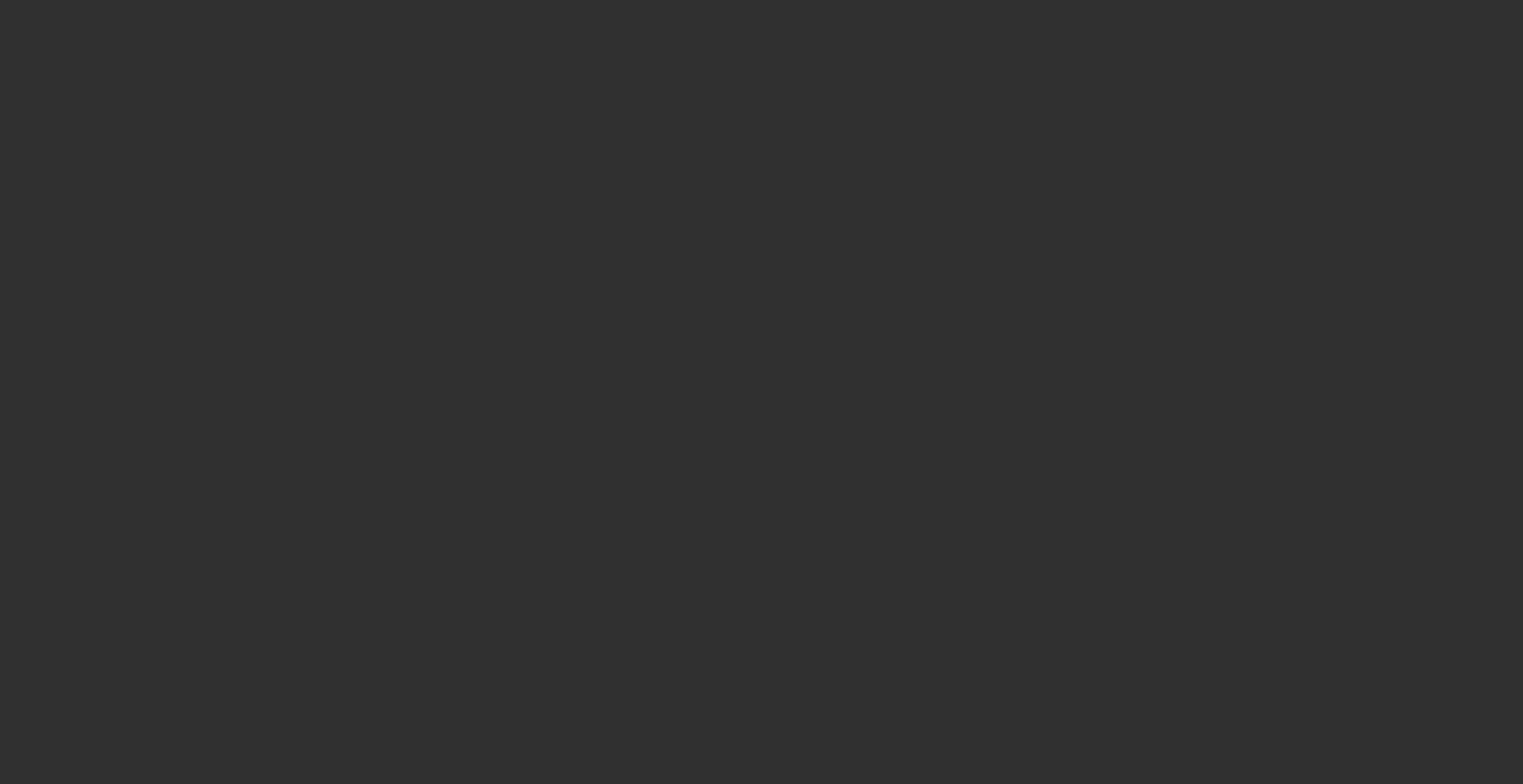 scroll, scrollTop: 0, scrollLeft: 0, axis: both 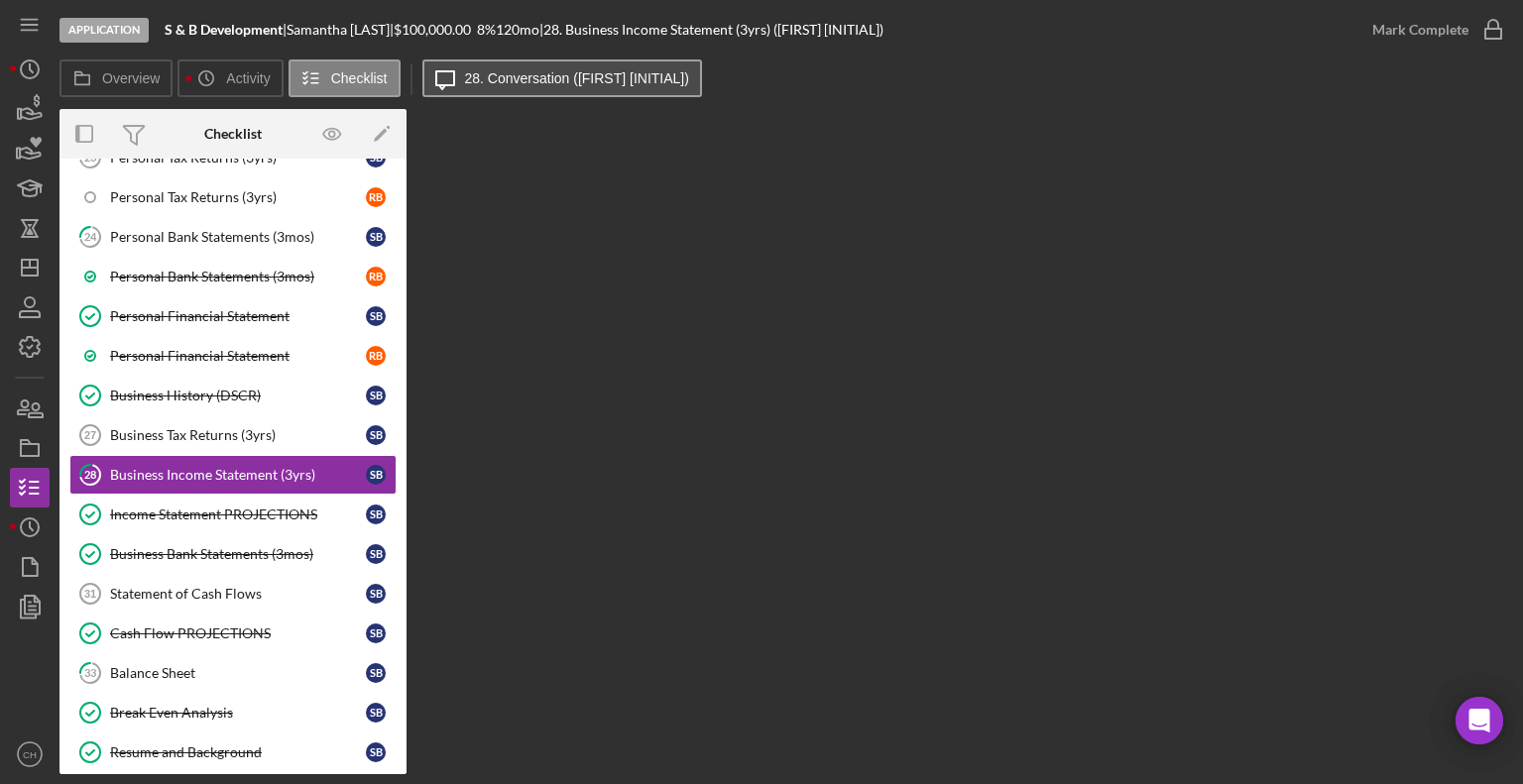 click on "Icon/Message 28. Conversation (Samantha  B.)" at bounding box center [564, 79] 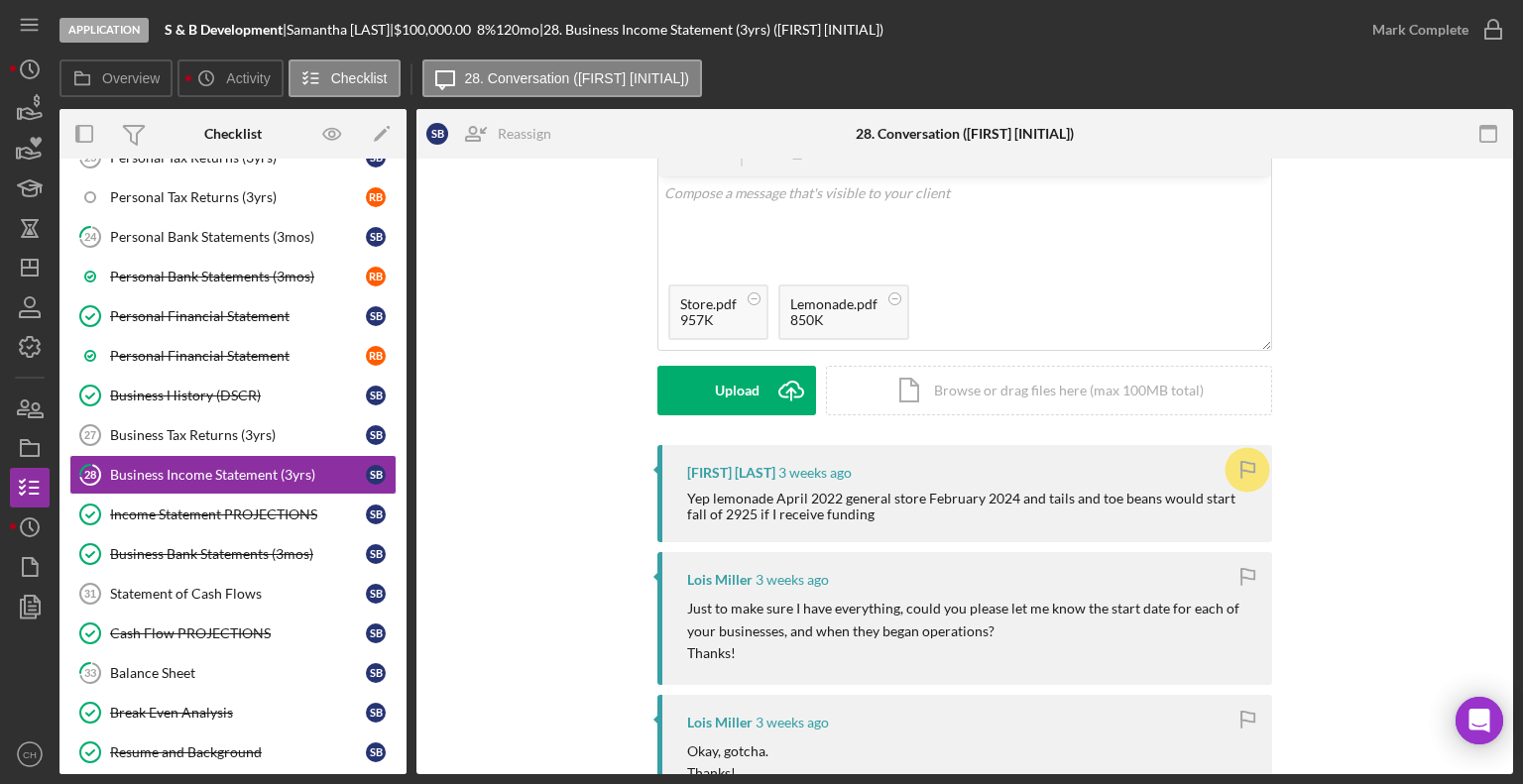 scroll, scrollTop: 0, scrollLeft: 0, axis: both 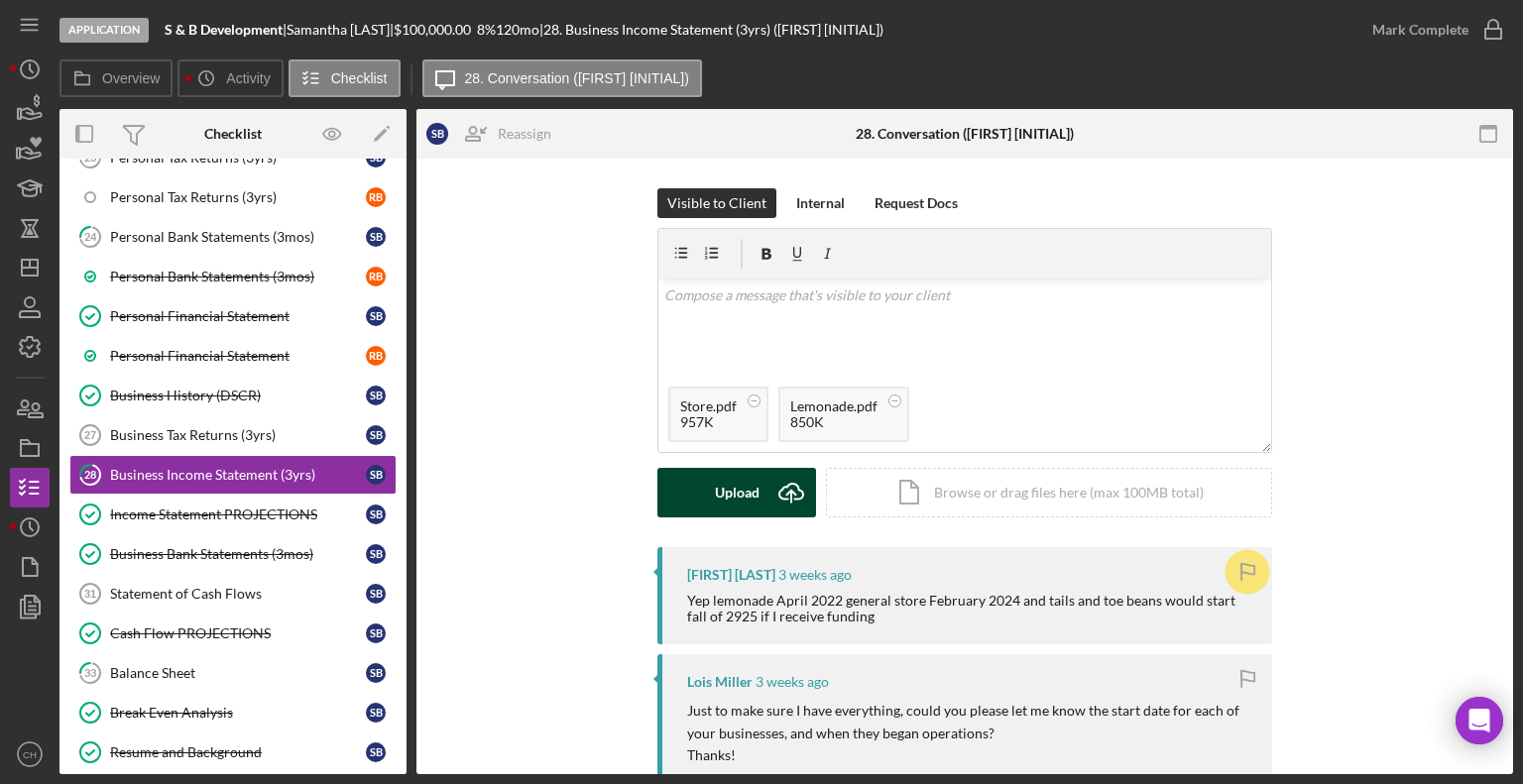 click on "Upload Icon/Upload" at bounding box center [737, 493] 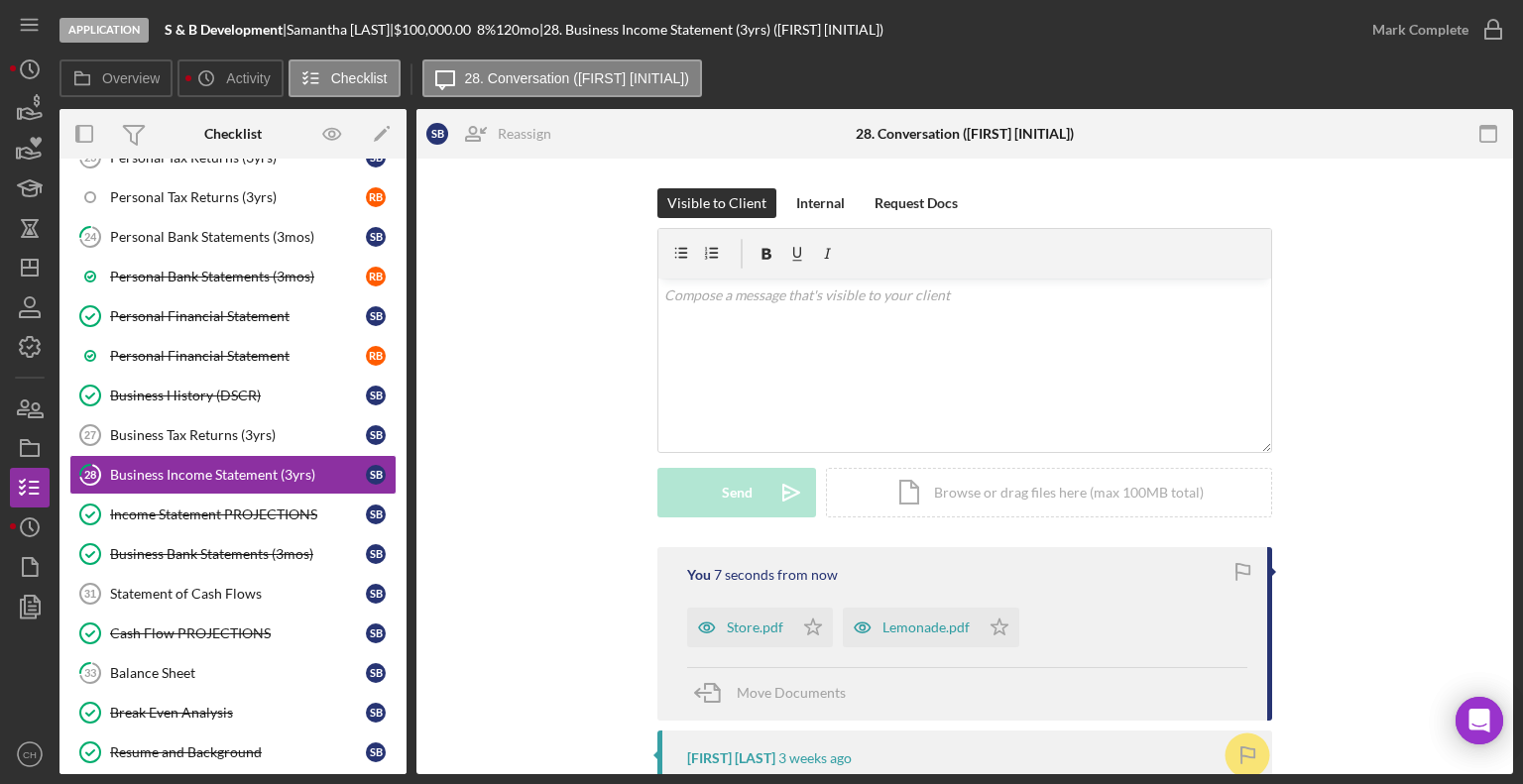 scroll, scrollTop: 660, scrollLeft: 0, axis: vertical 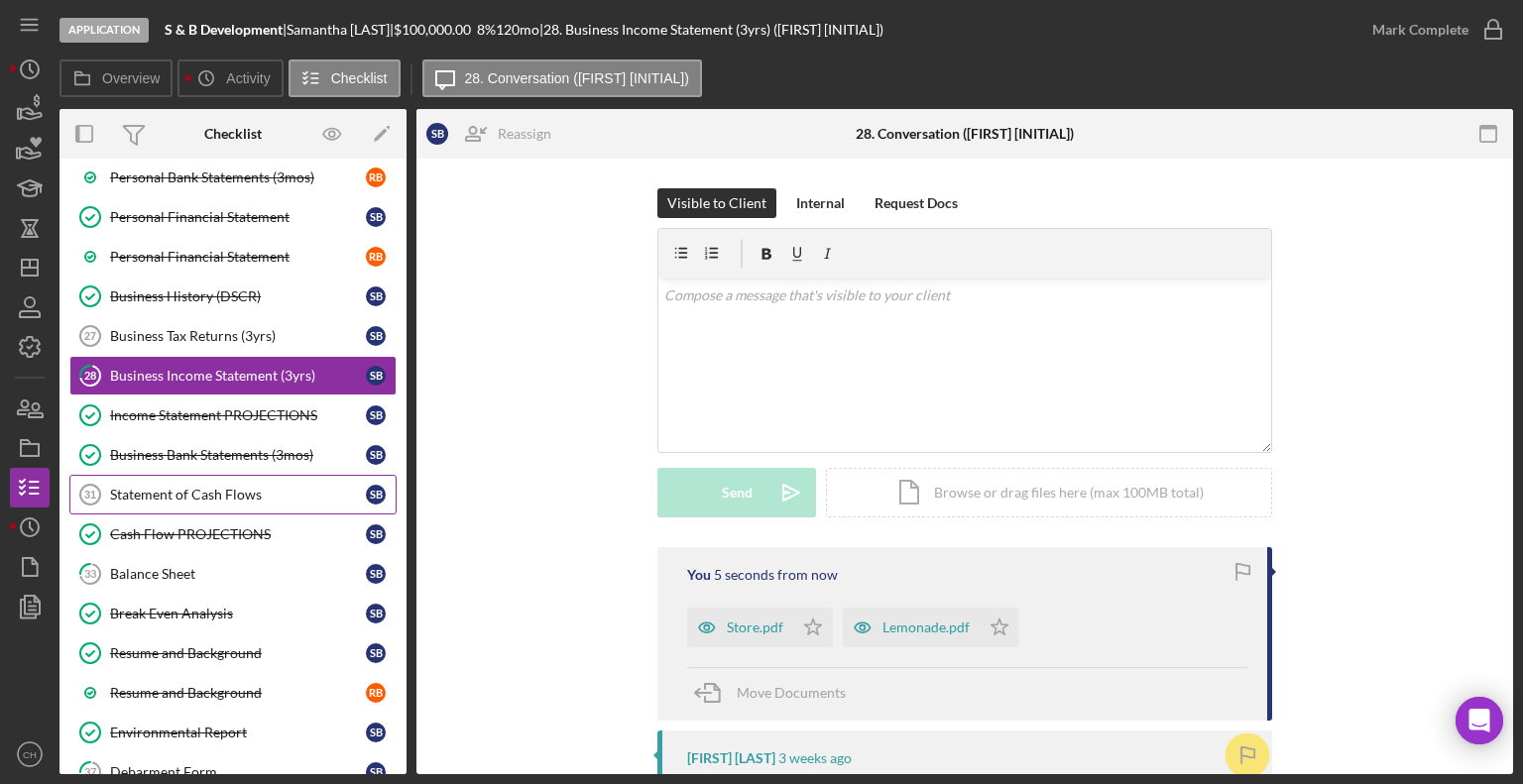 click on "Statement of Cash Flows" at bounding box center [238, 495] 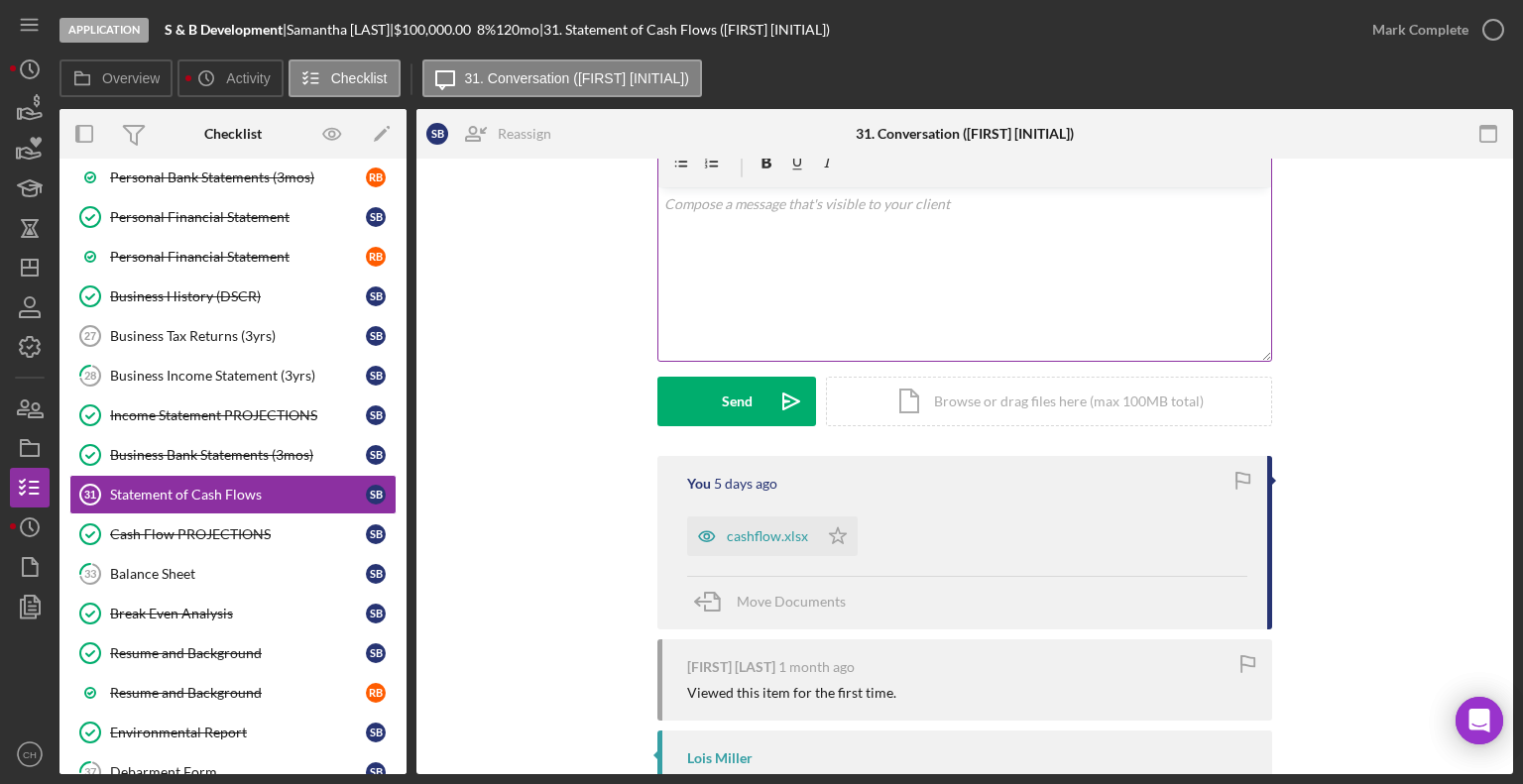 scroll, scrollTop: 168, scrollLeft: 0, axis: vertical 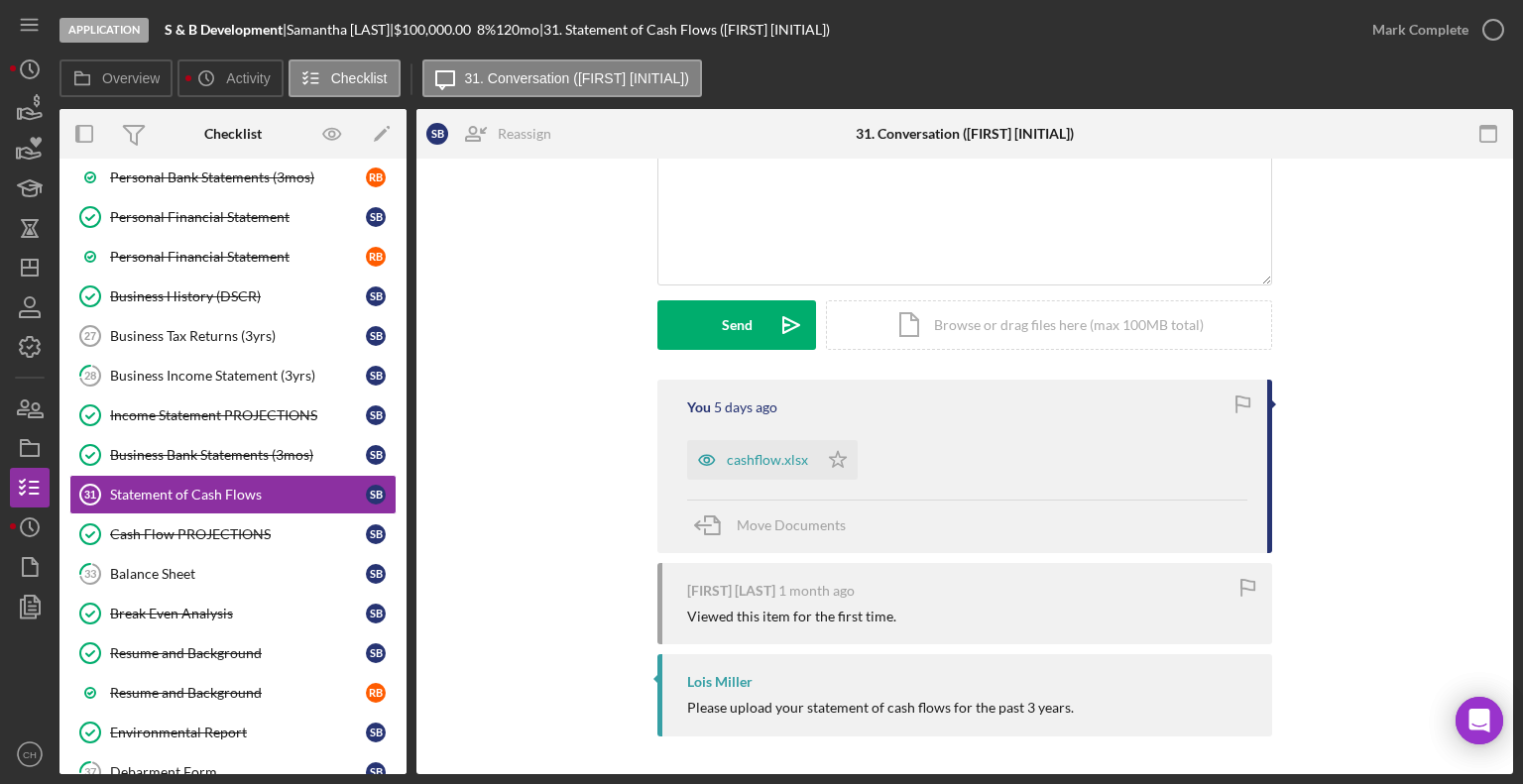 drag, startPoint x: 303, startPoint y: 479, endPoint x: 1247, endPoint y: 589, distance: 950.3873 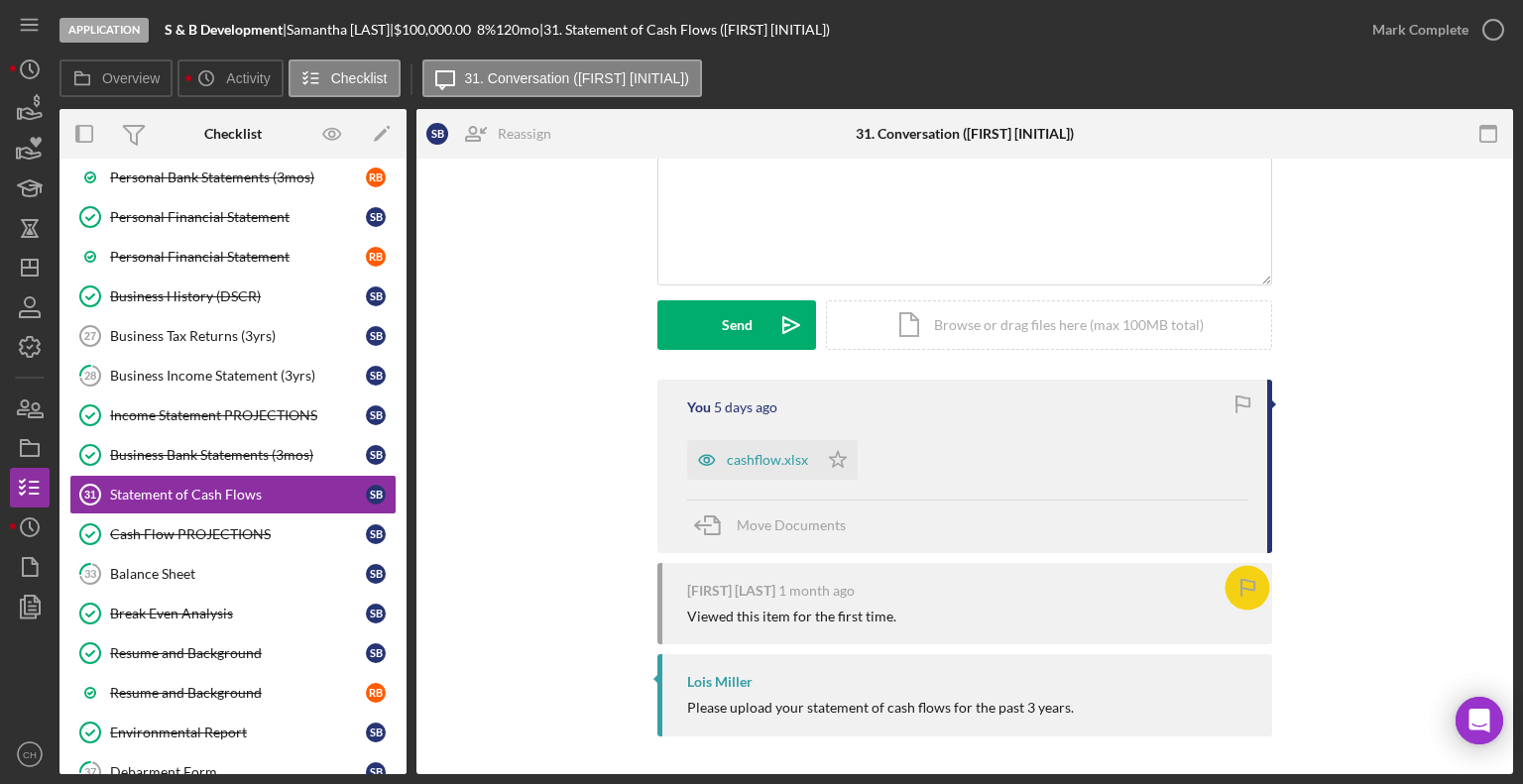 click 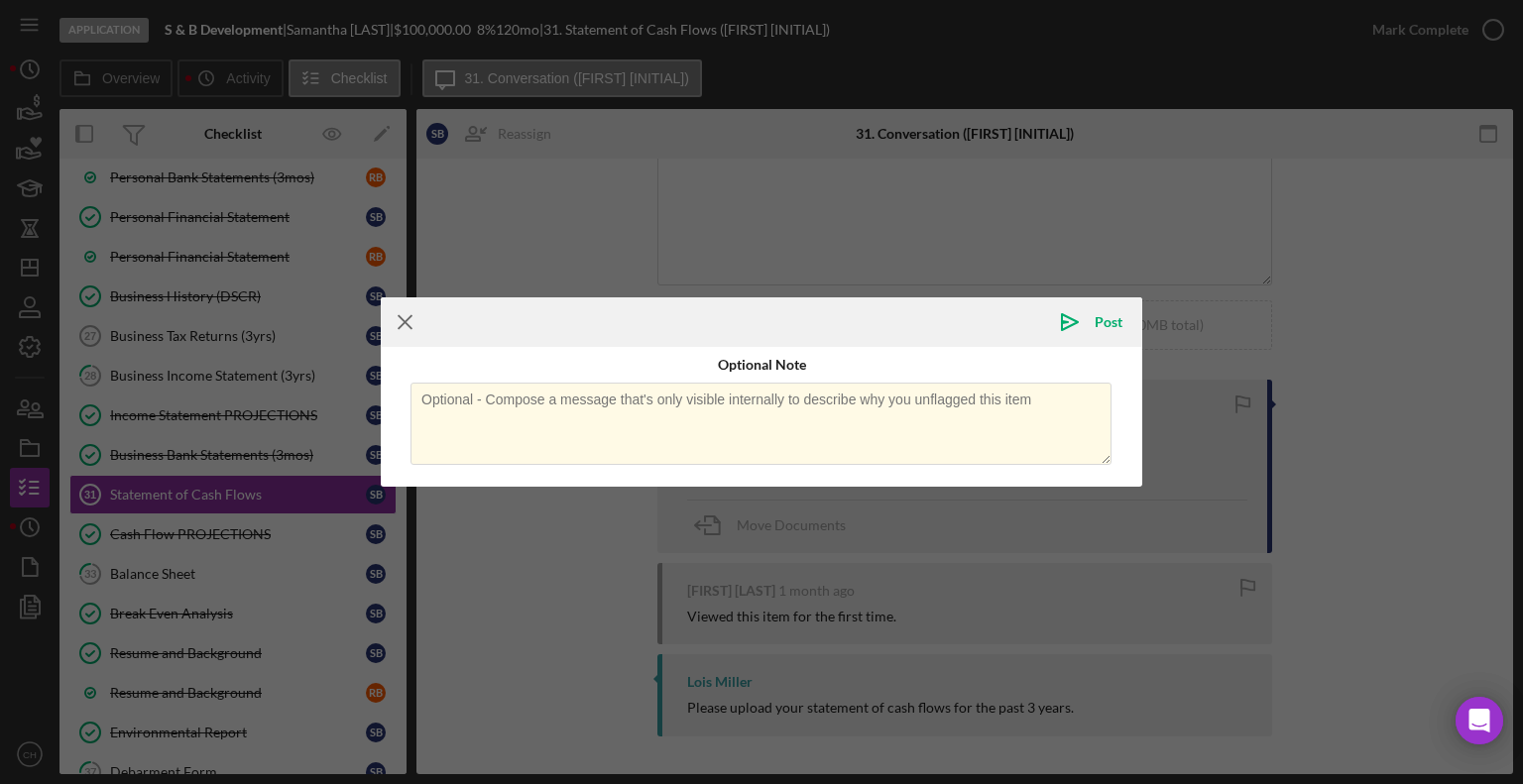 click on "Icon/Menu Close" 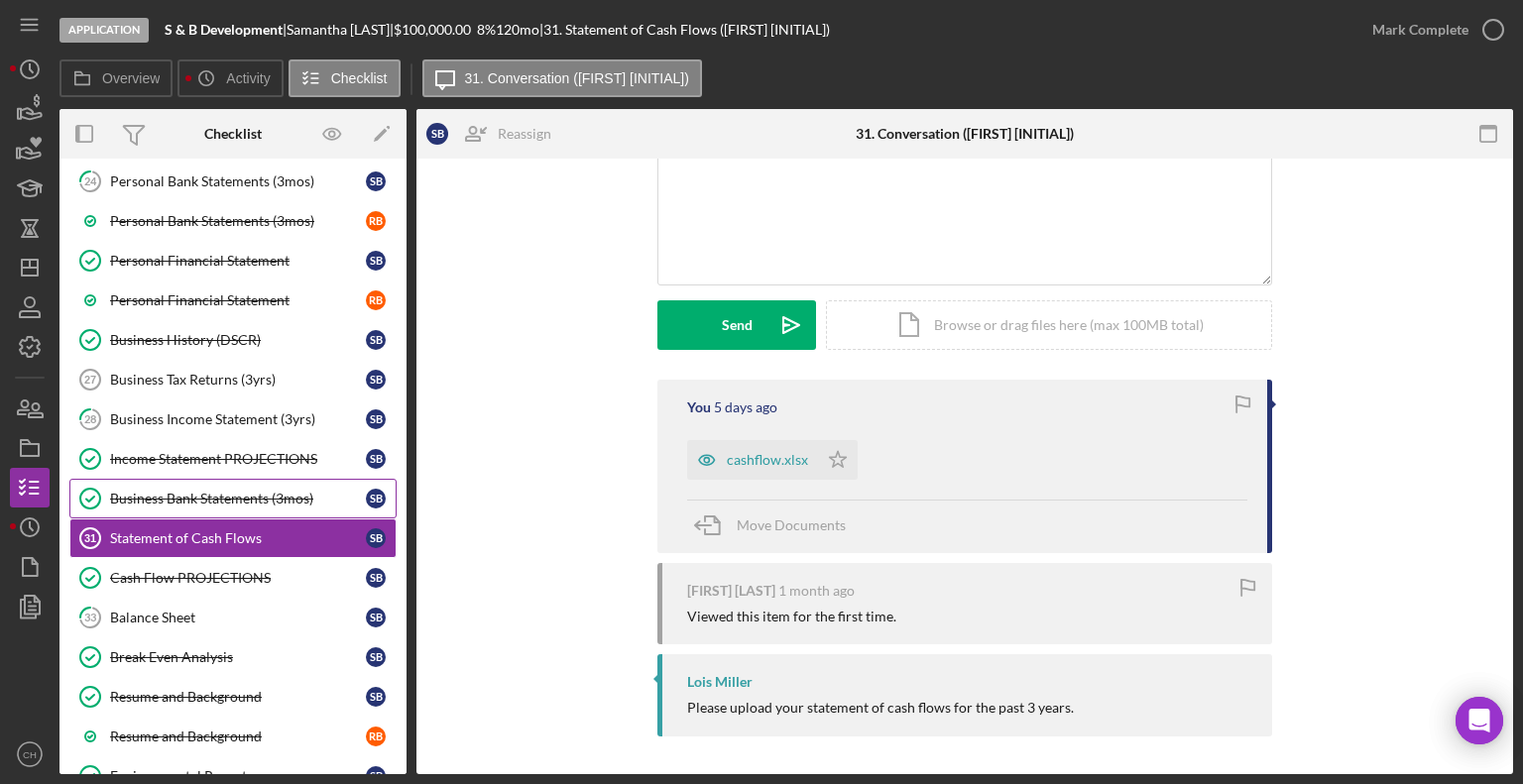 scroll, scrollTop: 914, scrollLeft: 0, axis: vertical 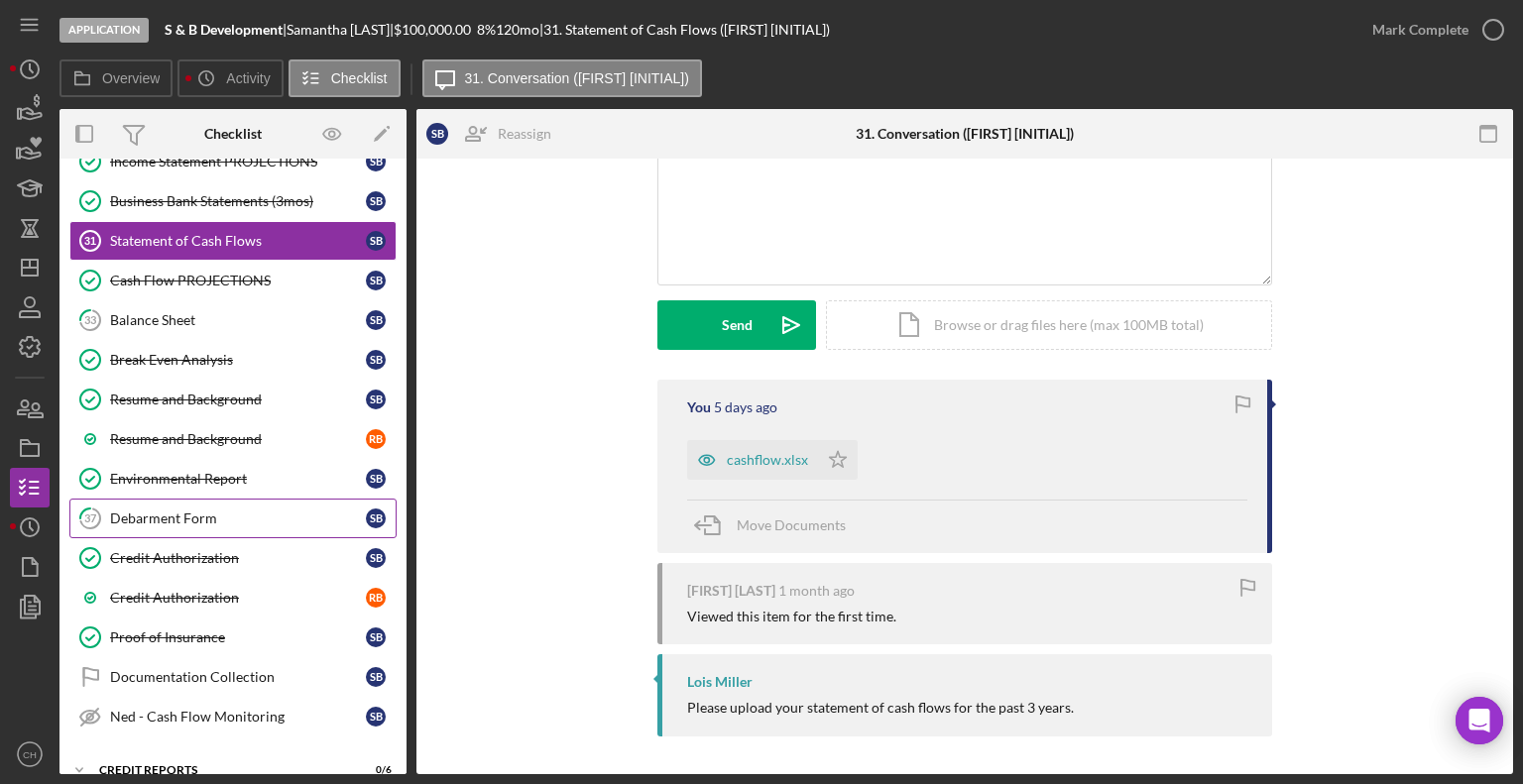 click on "Debarment Form" at bounding box center [238, 518] 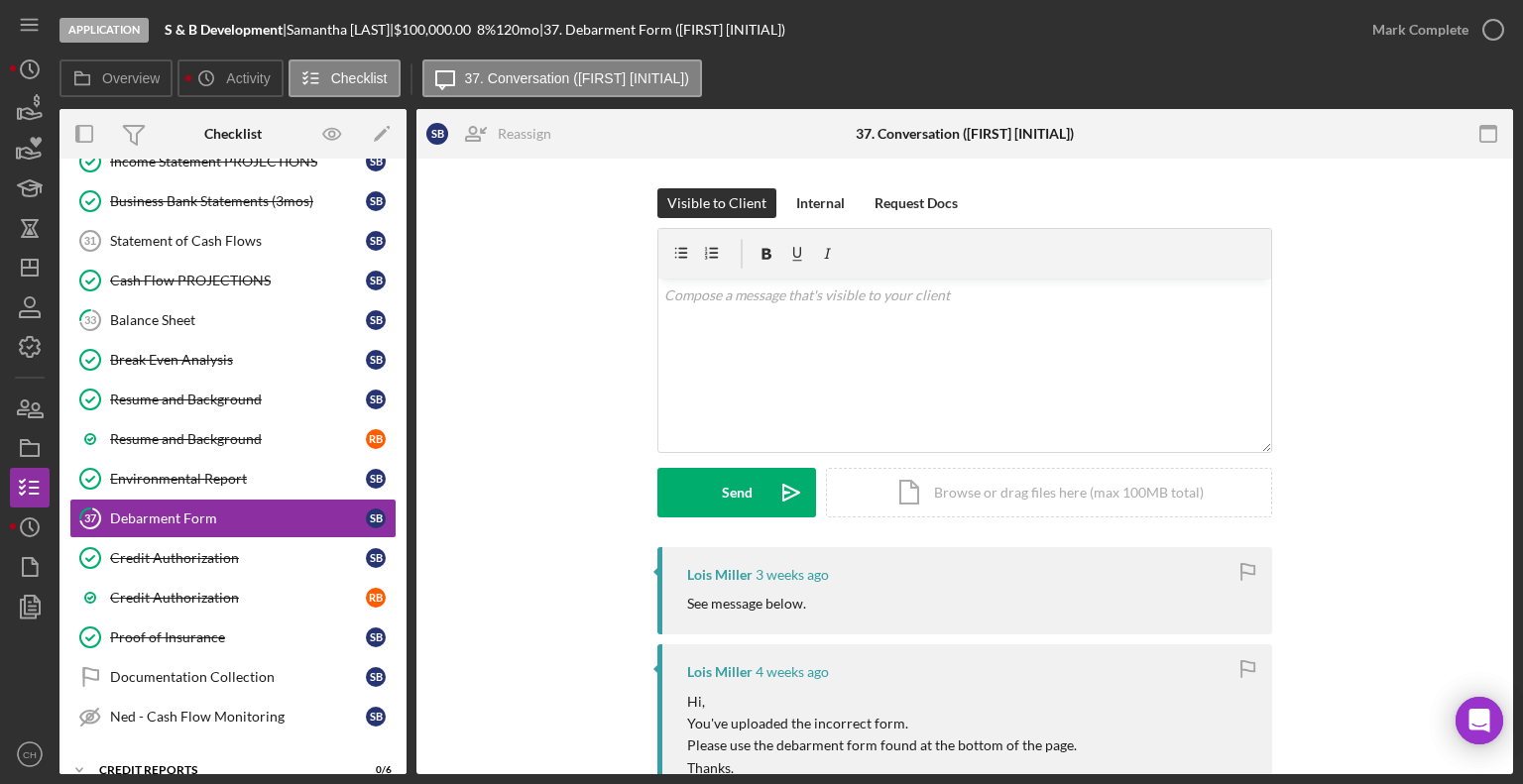 scroll, scrollTop: 198, scrollLeft: 0, axis: vertical 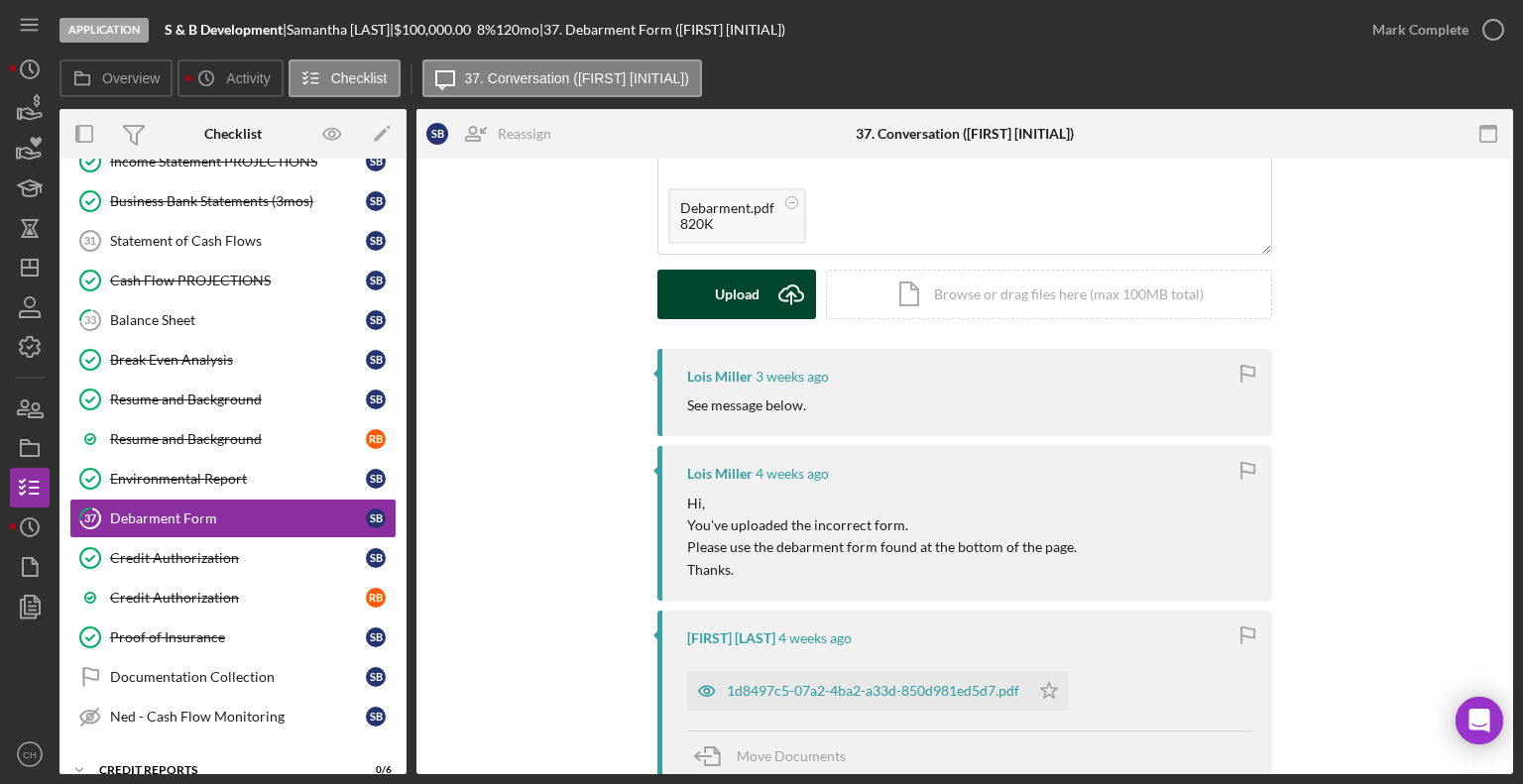 click on "Upload Icon/Upload" at bounding box center [737, 294] 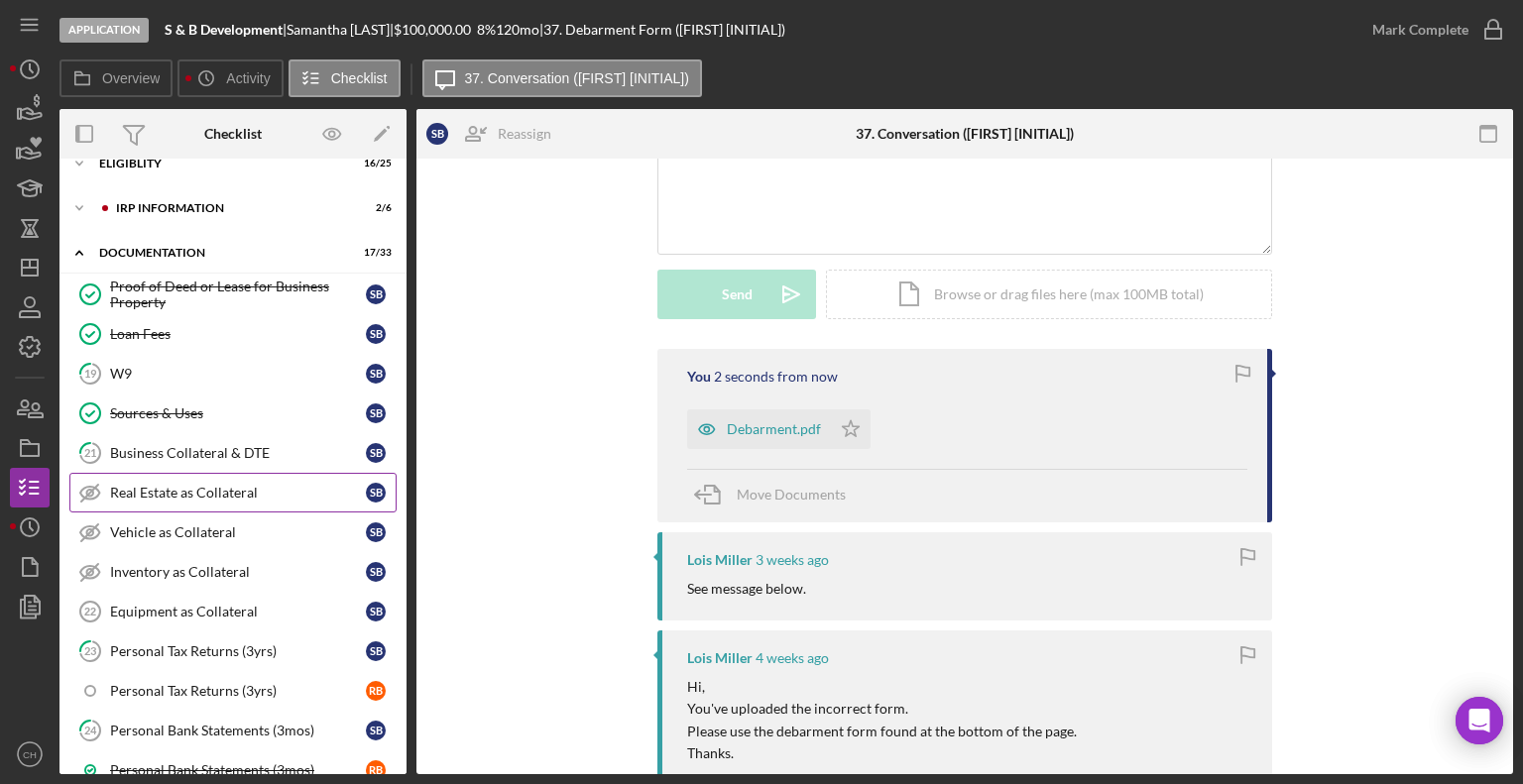 scroll, scrollTop: 0, scrollLeft: 0, axis: both 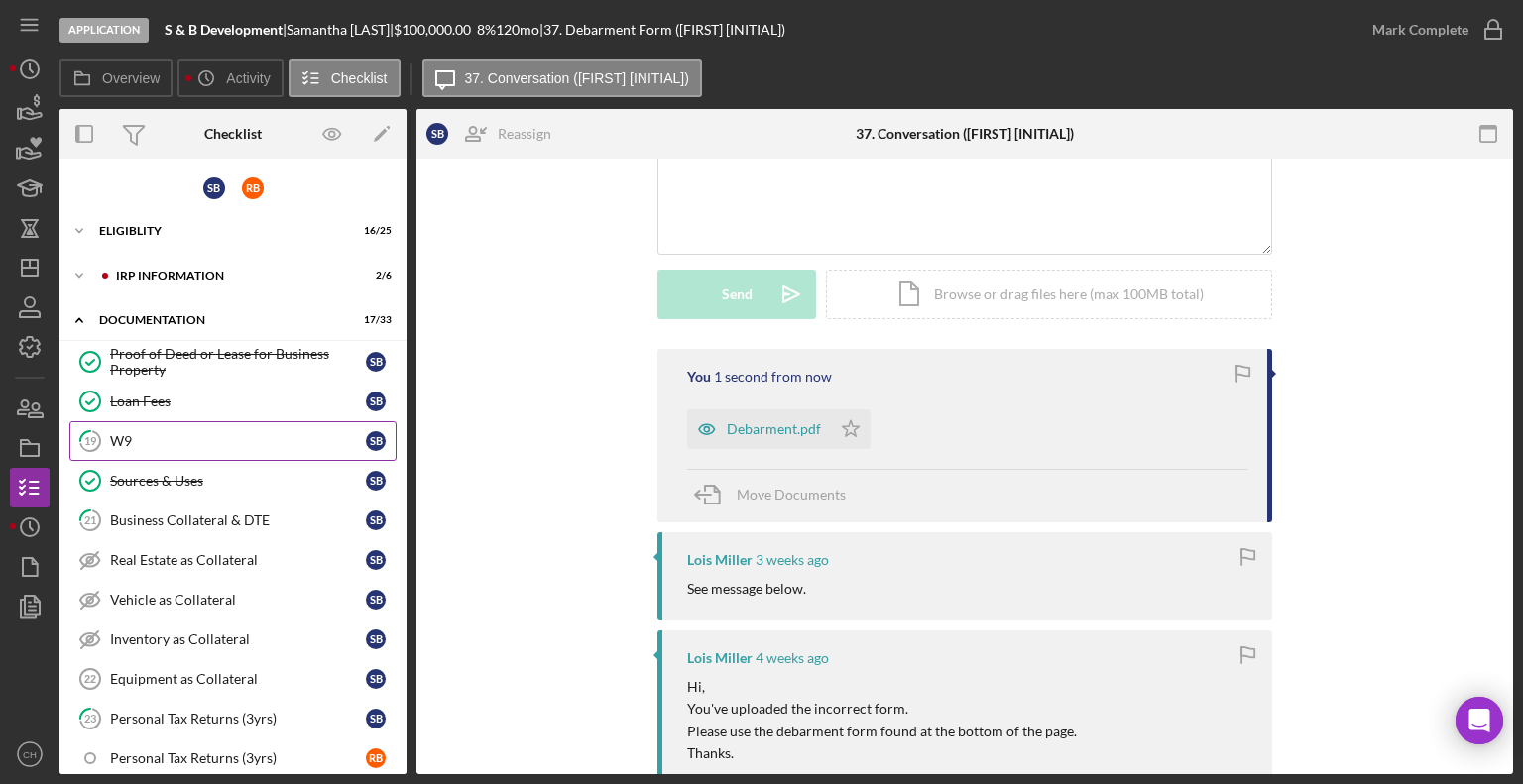 click on "W9" at bounding box center (238, 441) 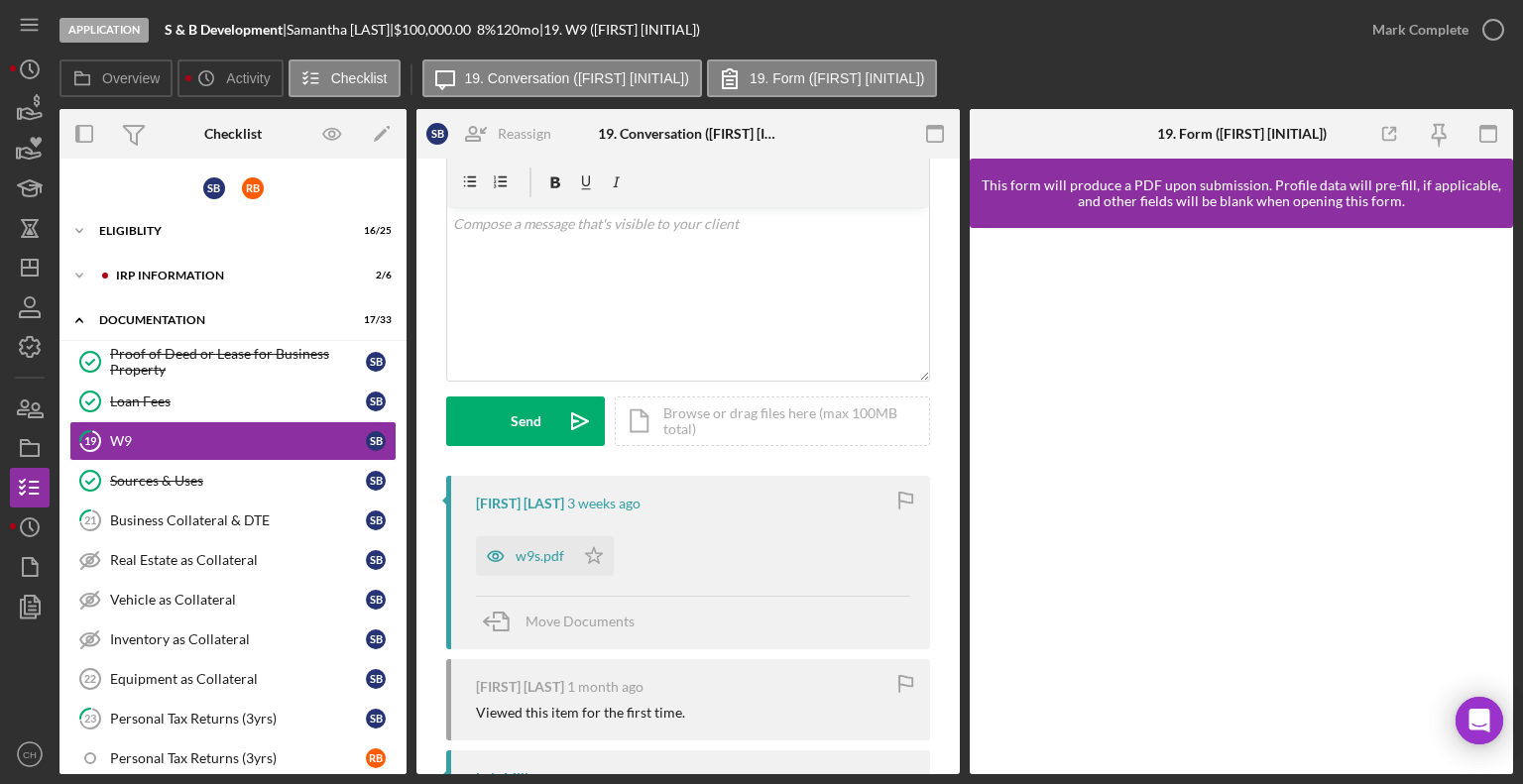 scroll, scrollTop: 0, scrollLeft: 0, axis: both 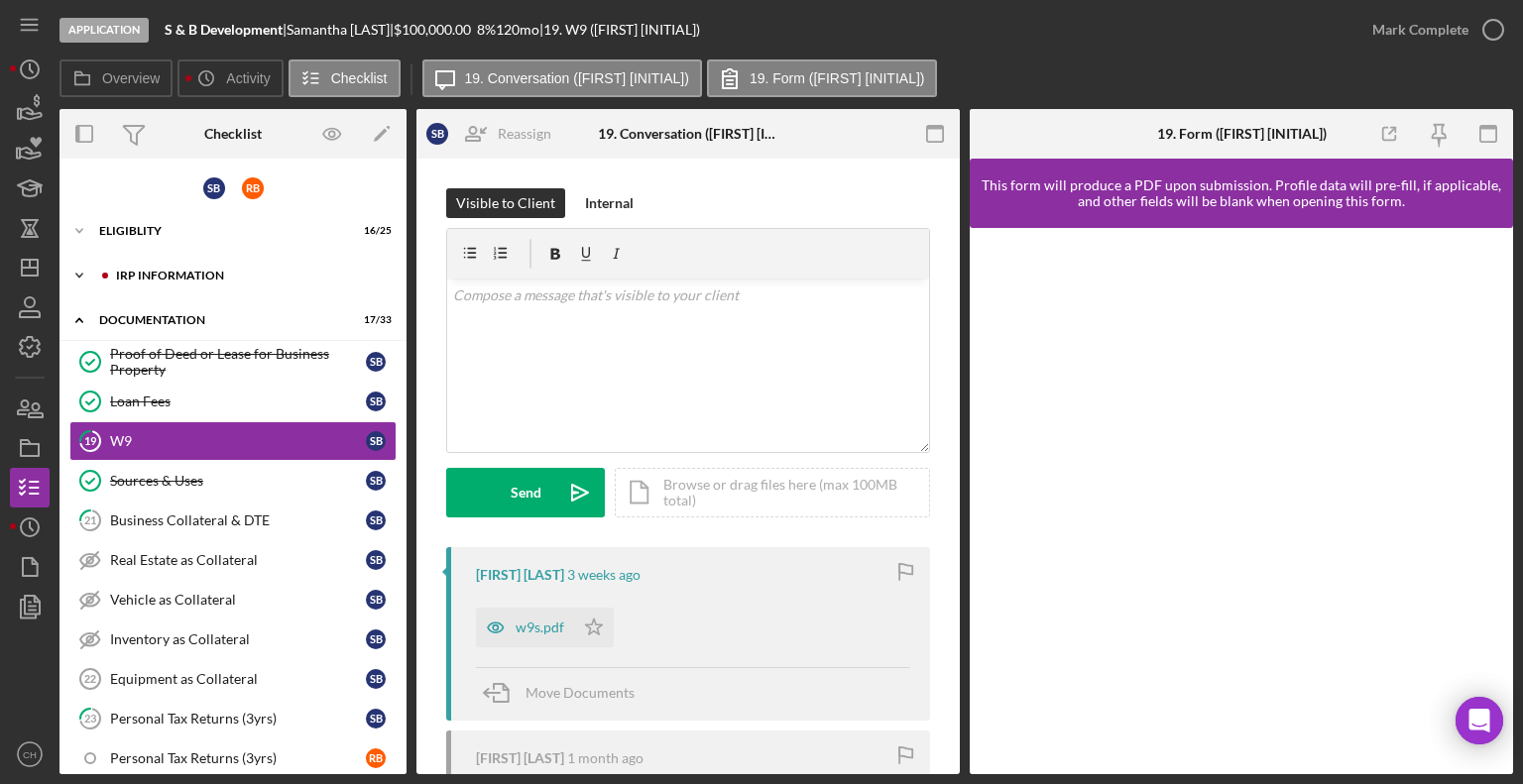 click on "IRP Information" at bounding box center [249, 276] 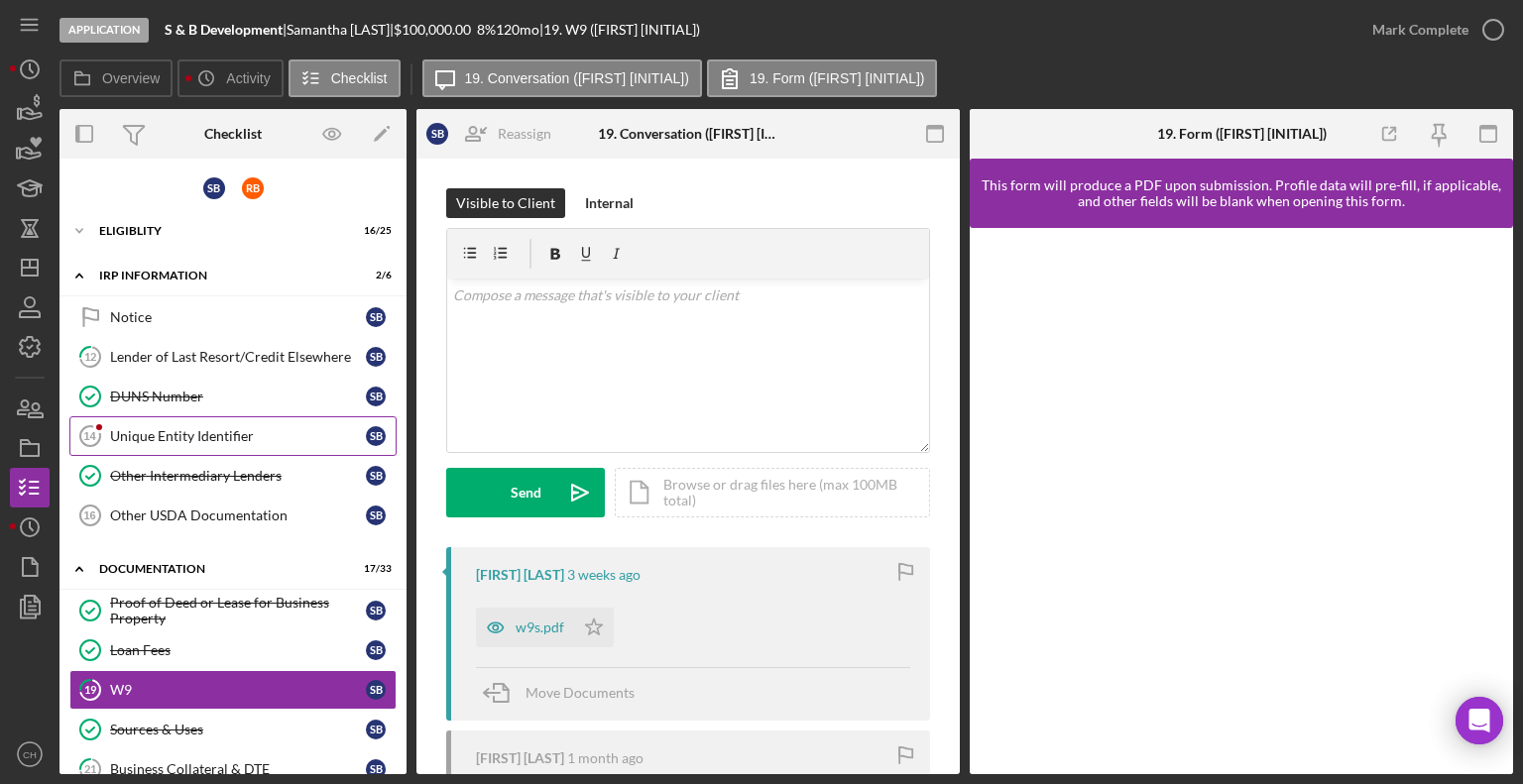 click on "Unique Entity Identifier" at bounding box center (238, 436) 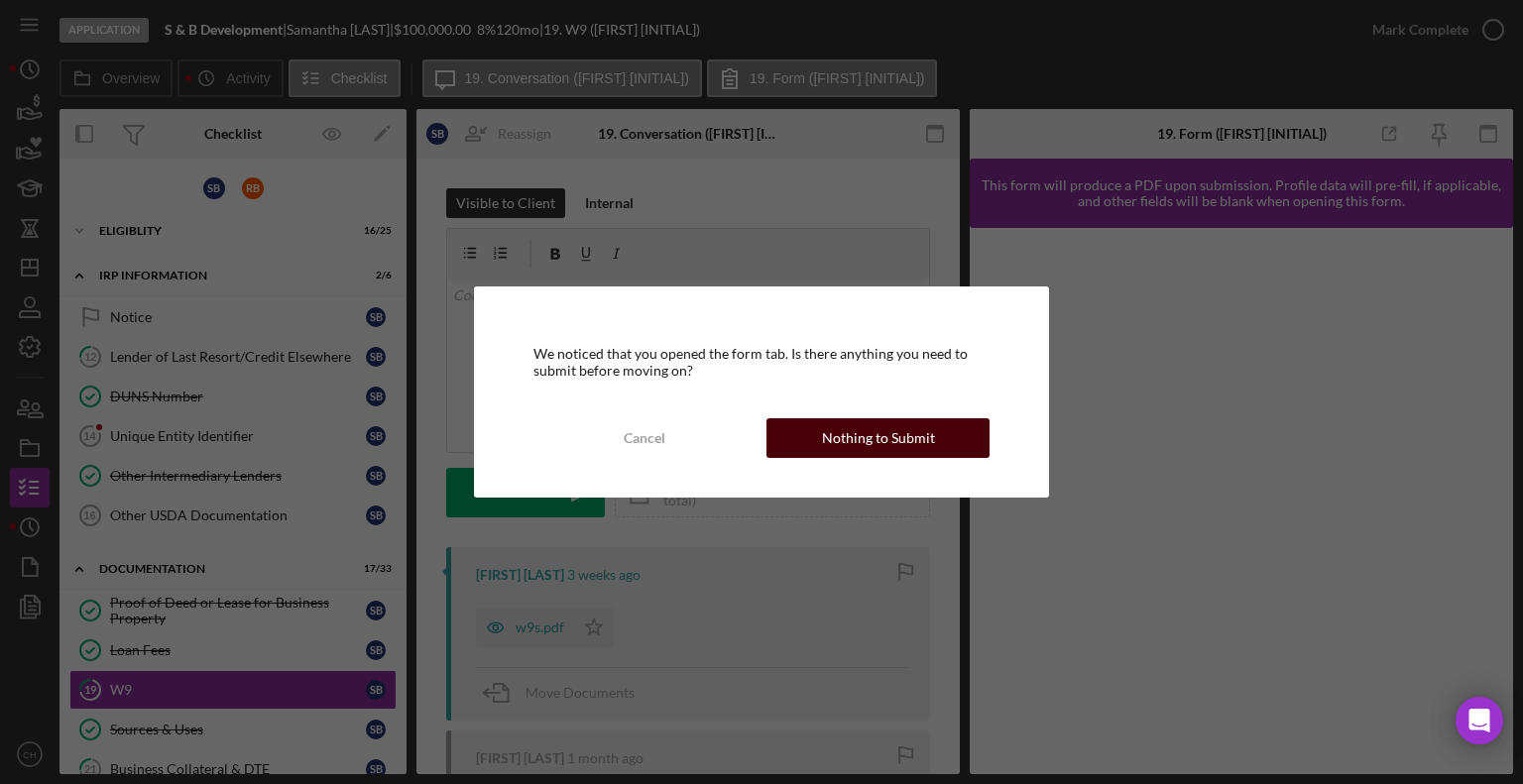 click on "Nothing to Submit" at bounding box center [879, 438] 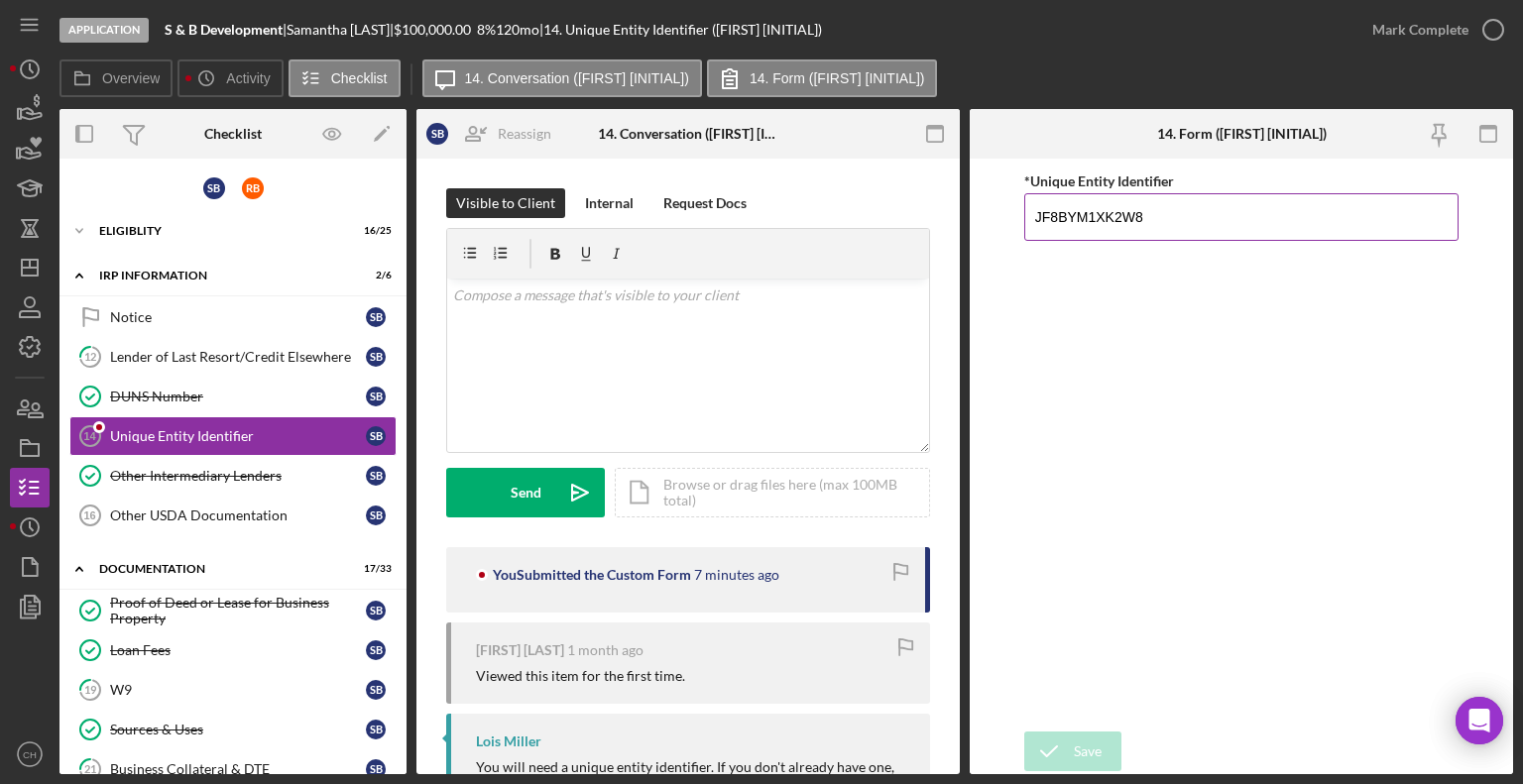 click on "JF8BYM1XK2W8" at bounding box center [1241, 217] 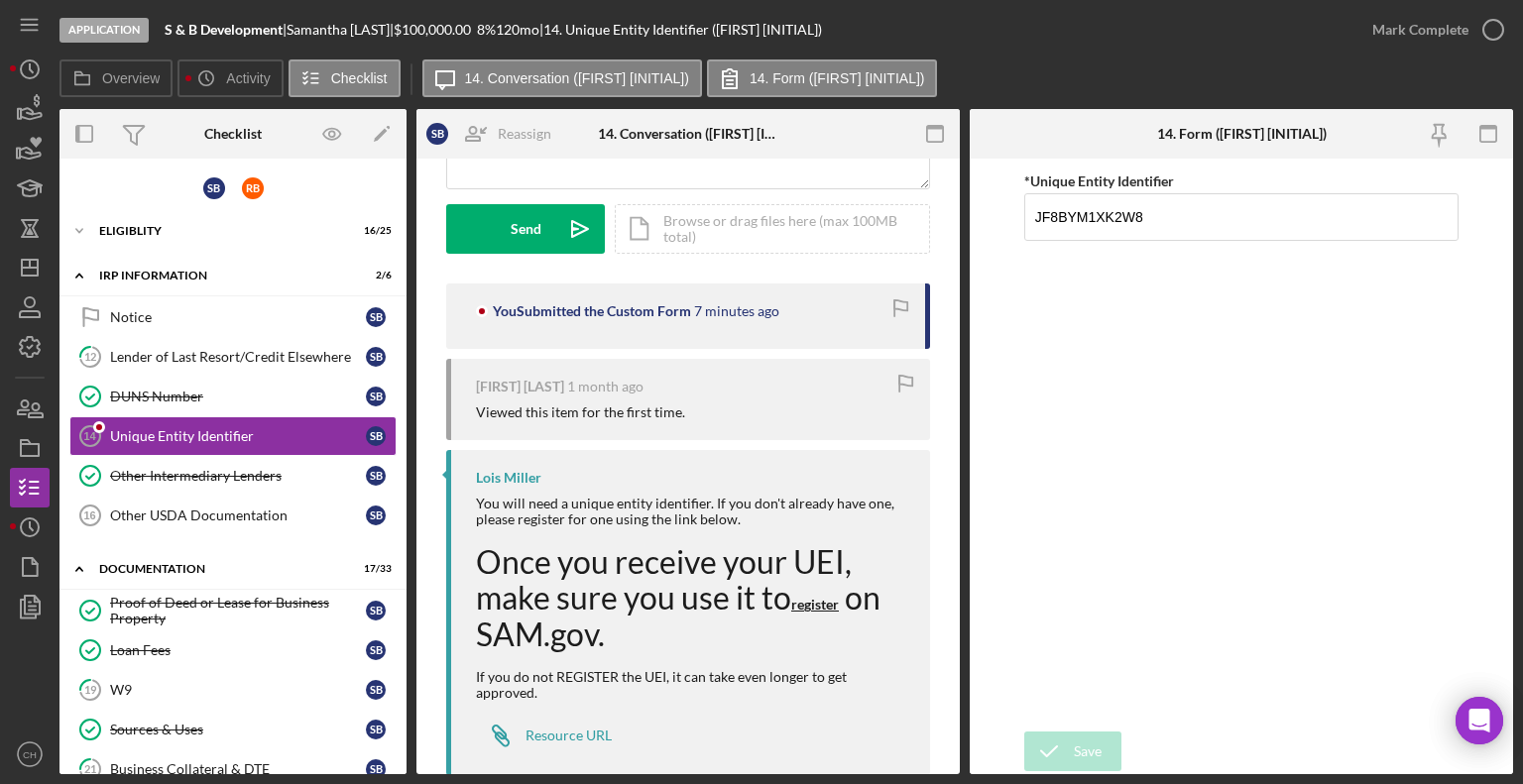 scroll, scrollTop: 297, scrollLeft: 0, axis: vertical 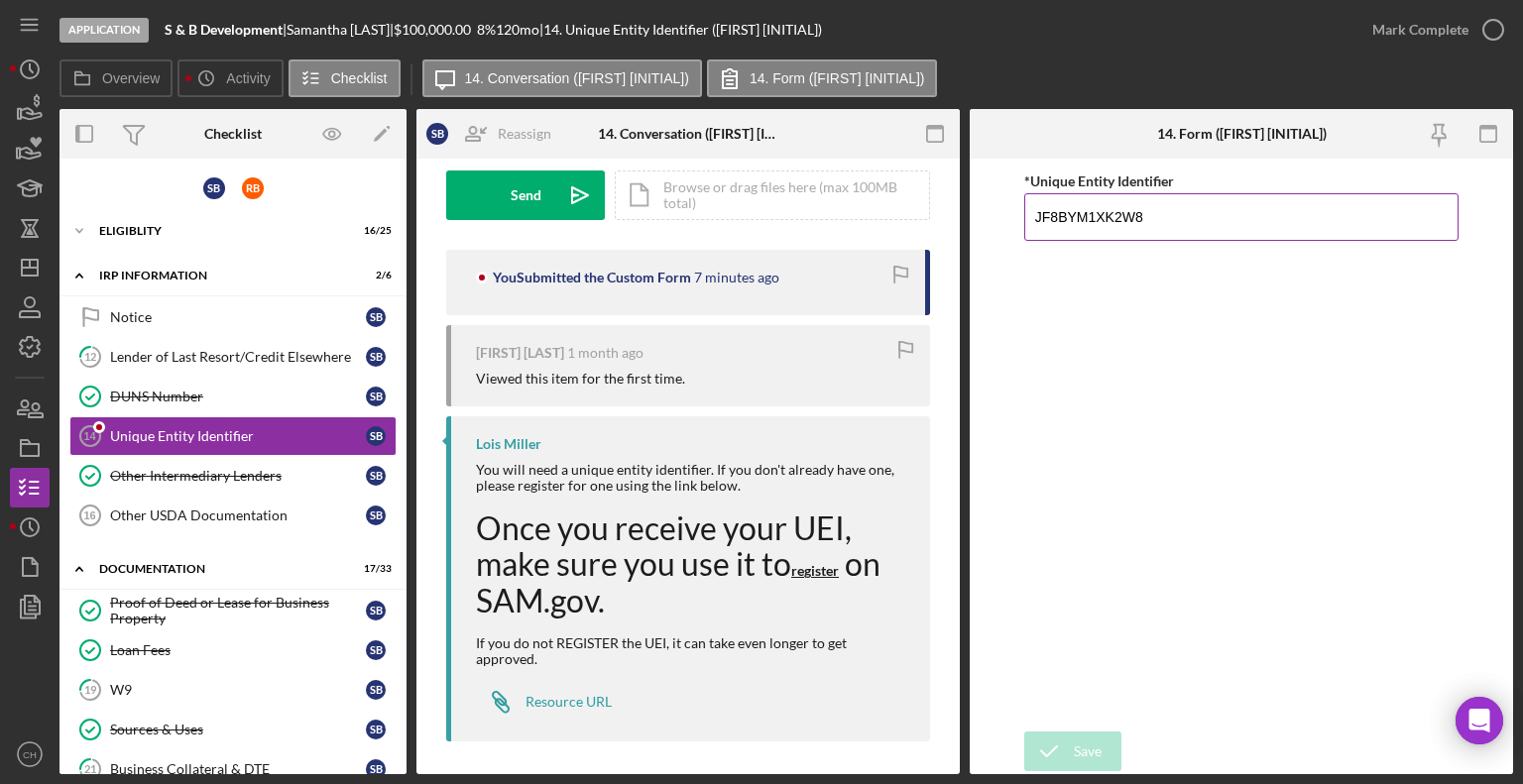 click on "JF8BYM1XK2W8" at bounding box center [1241, 217] 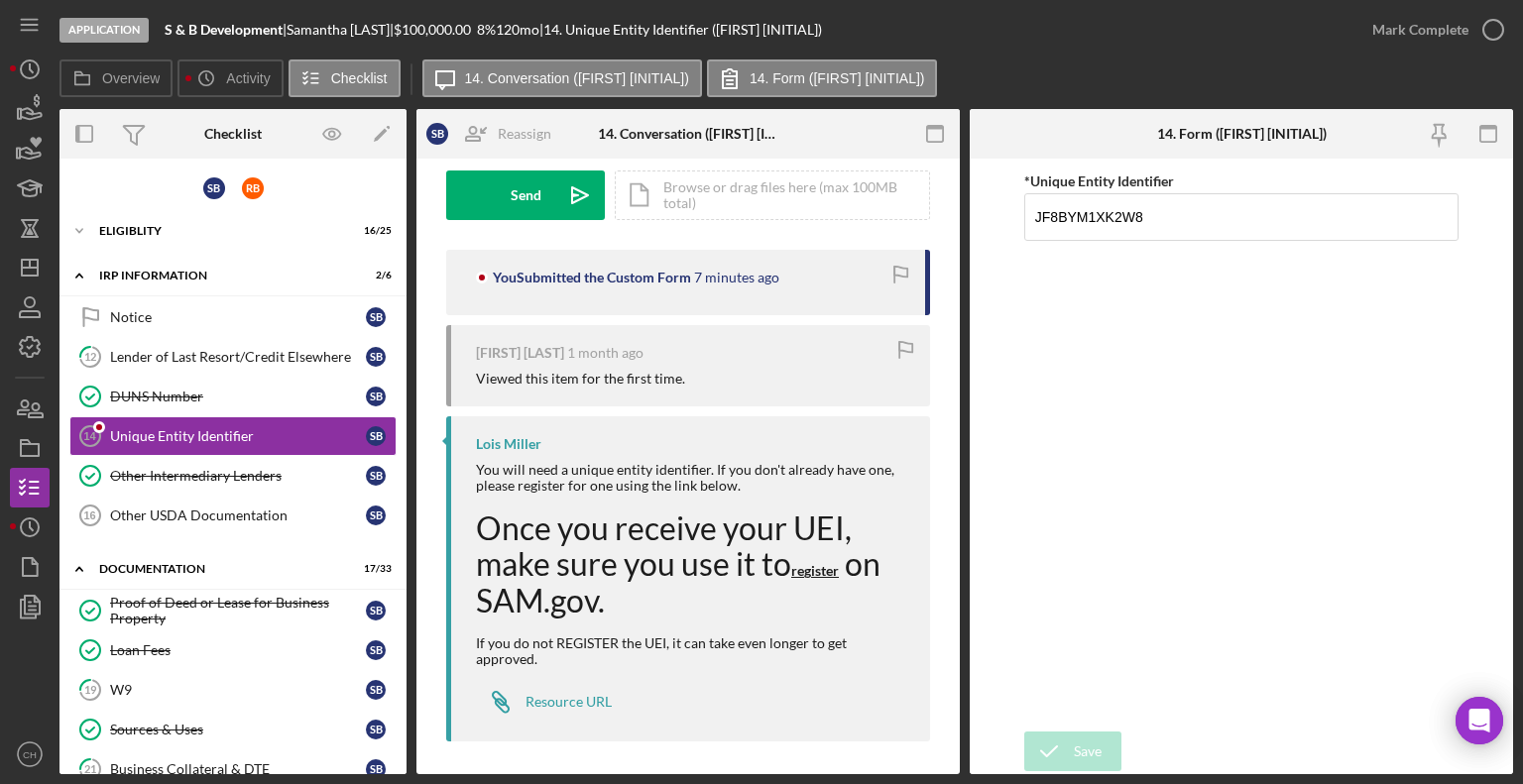 click on "register" at bounding box center (815, 570) 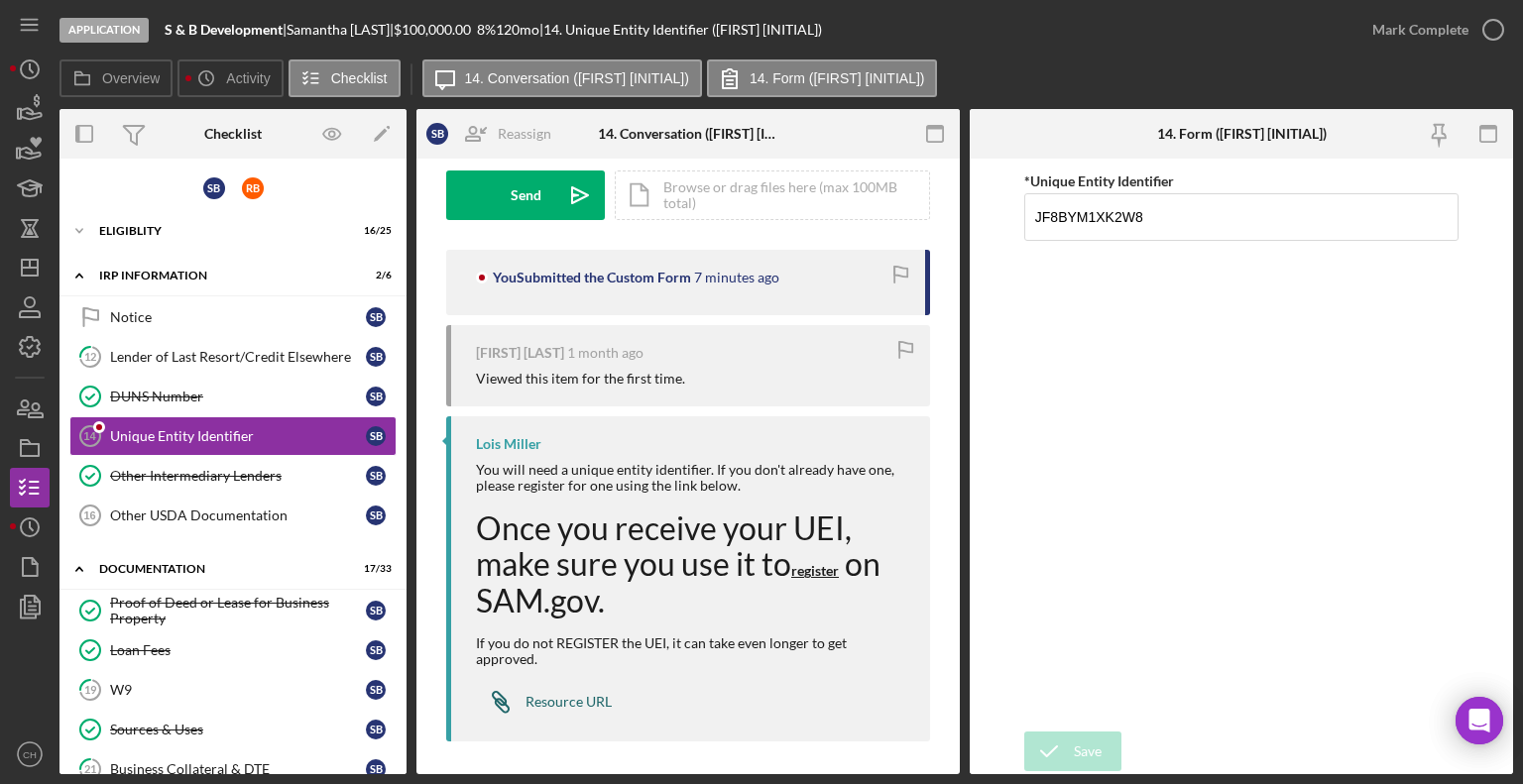 click on "Icon/Link Resource URL" at bounding box center (543, 702) 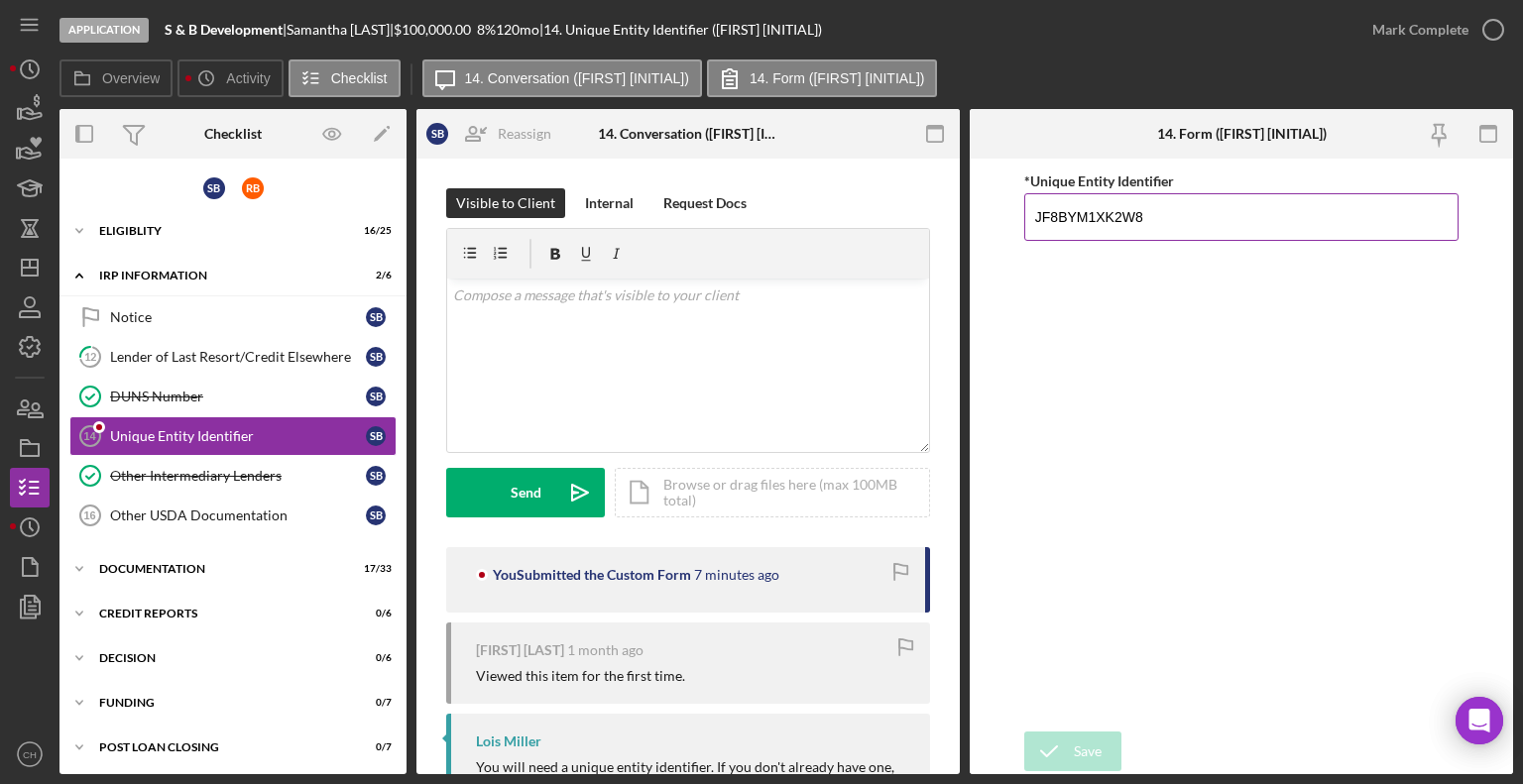 click on "JF8BYM1XK2W8" at bounding box center [1241, 217] 